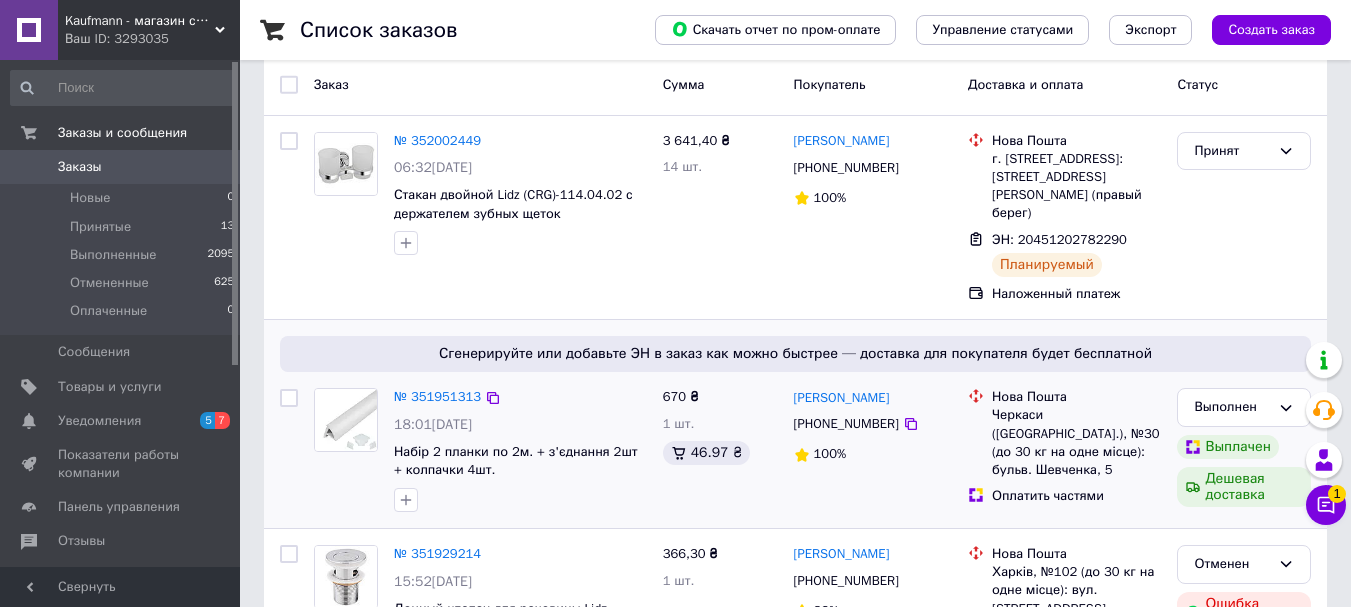 scroll, scrollTop: 0, scrollLeft: 0, axis: both 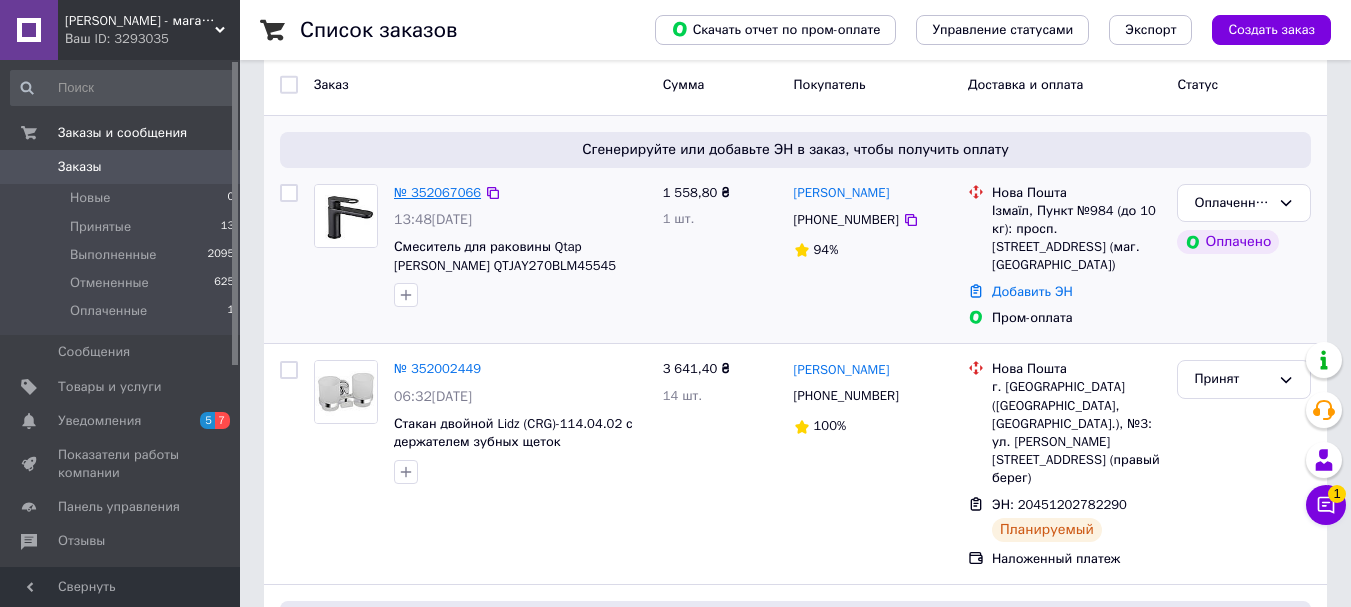 click on "№ 352067066" at bounding box center [437, 192] 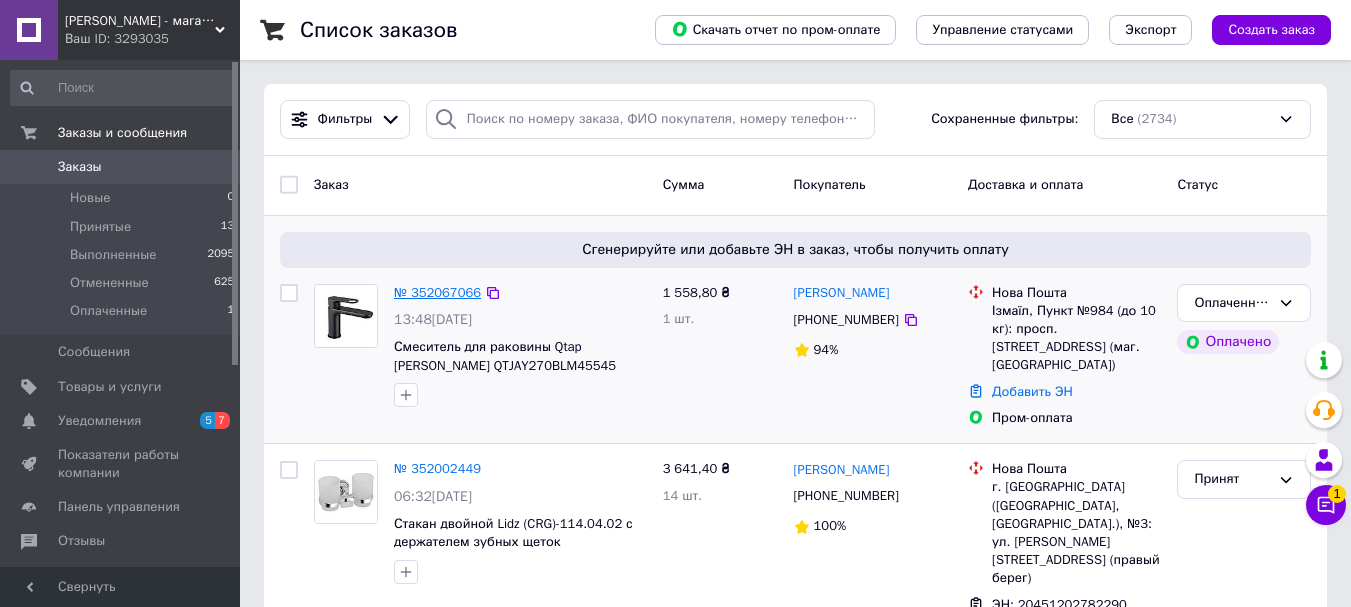 click on "№ 352067066" at bounding box center (437, 292) 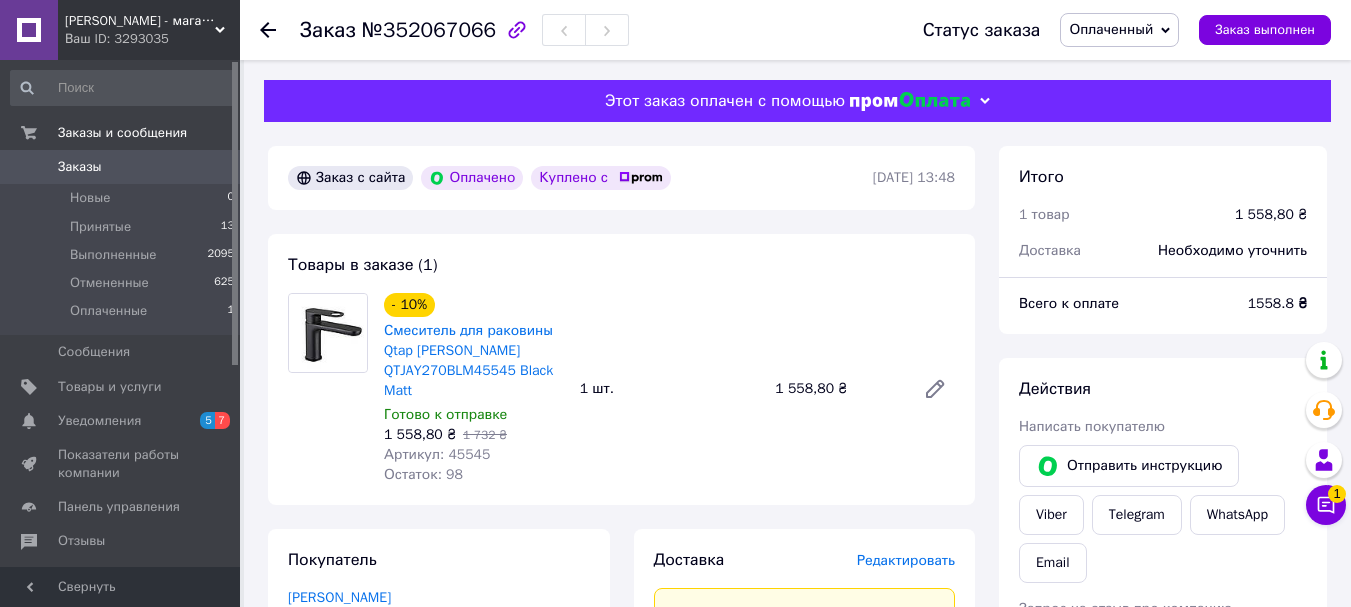 click on "Оплаченный" at bounding box center (1111, 29) 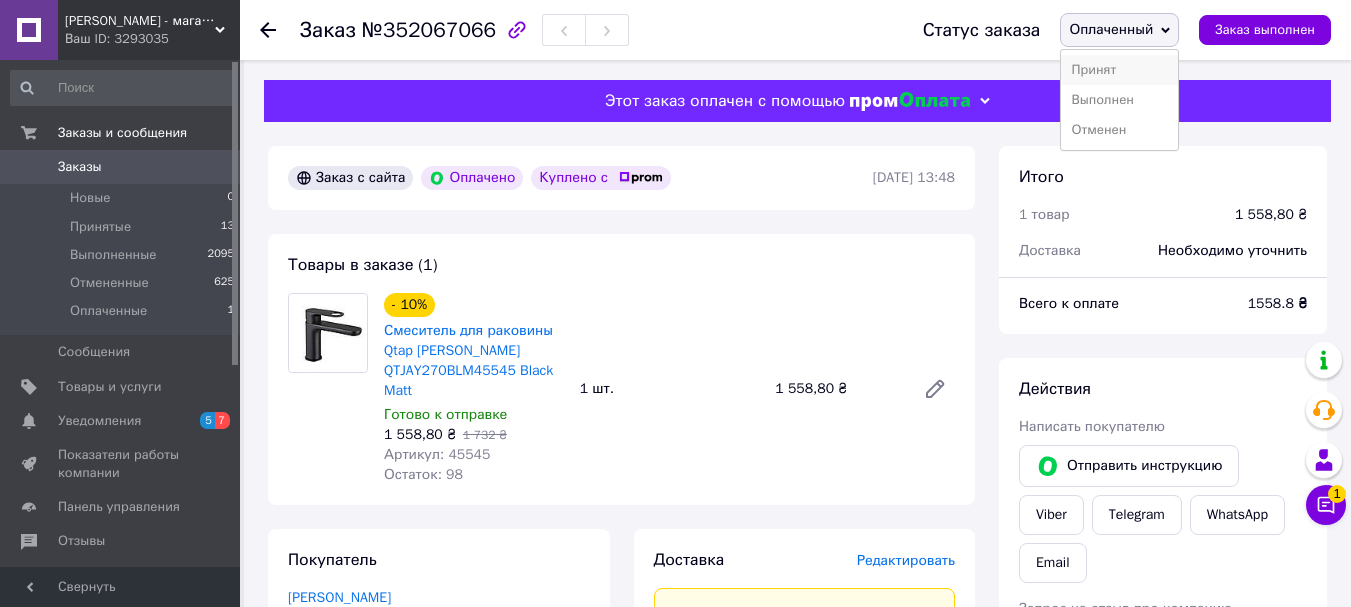 click on "Принят" at bounding box center [1119, 70] 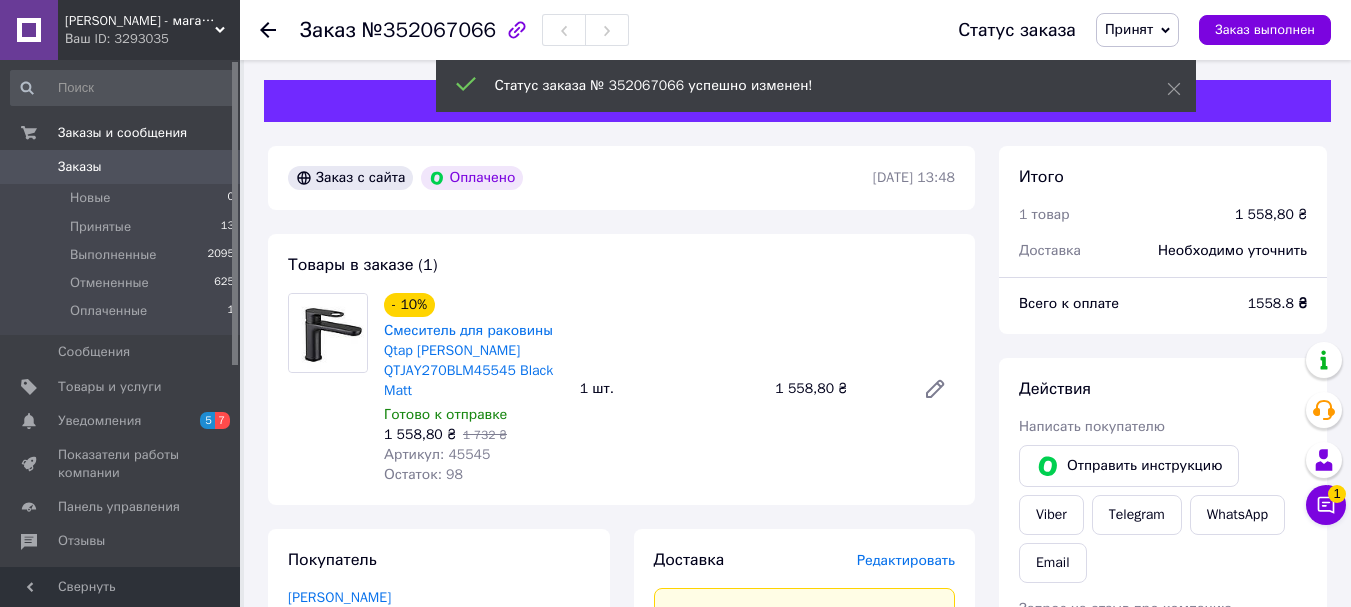 click on "Артикул: 45545" at bounding box center (437, 454) 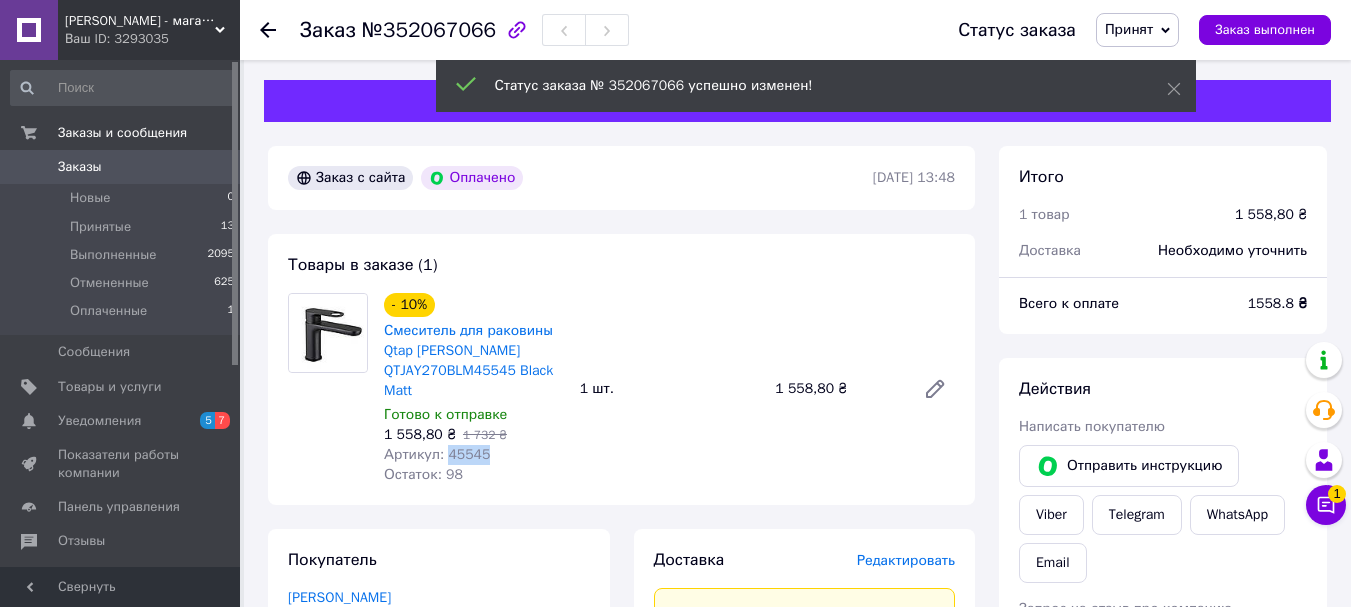 click on "Артикул: 45545" at bounding box center (437, 454) 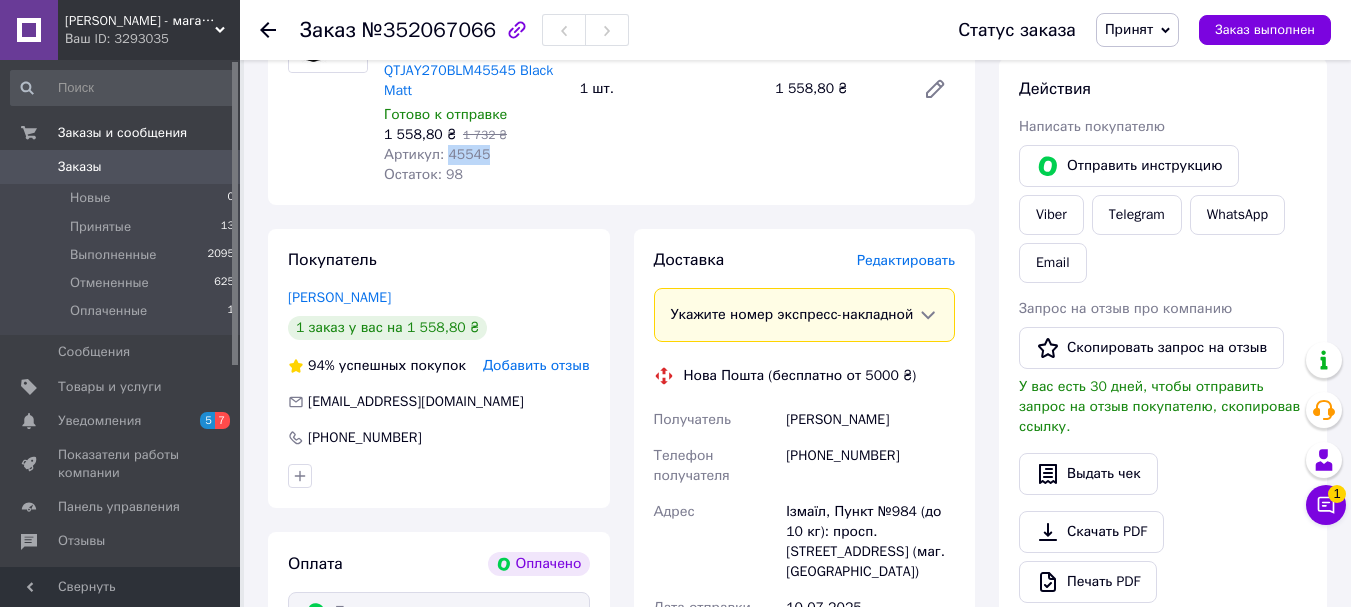 scroll, scrollTop: 400, scrollLeft: 0, axis: vertical 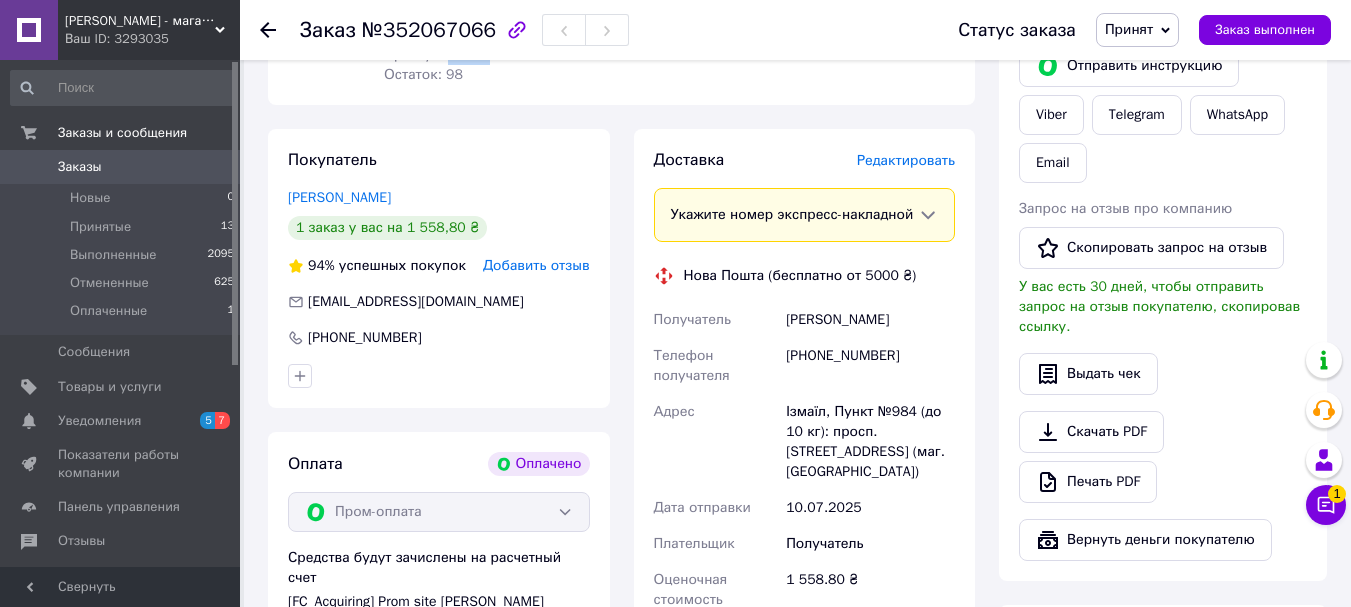 drag, startPoint x: 786, startPoint y: 342, endPoint x: 906, endPoint y: 350, distance: 120.26637 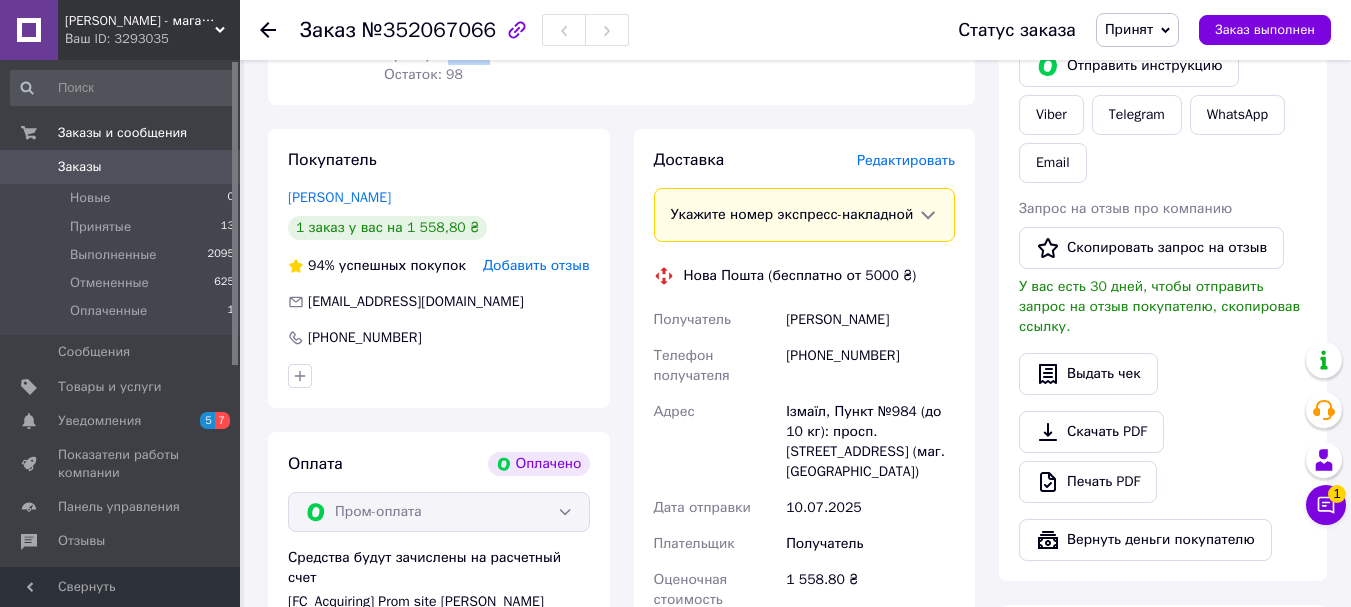 scroll, scrollTop: 500, scrollLeft: 0, axis: vertical 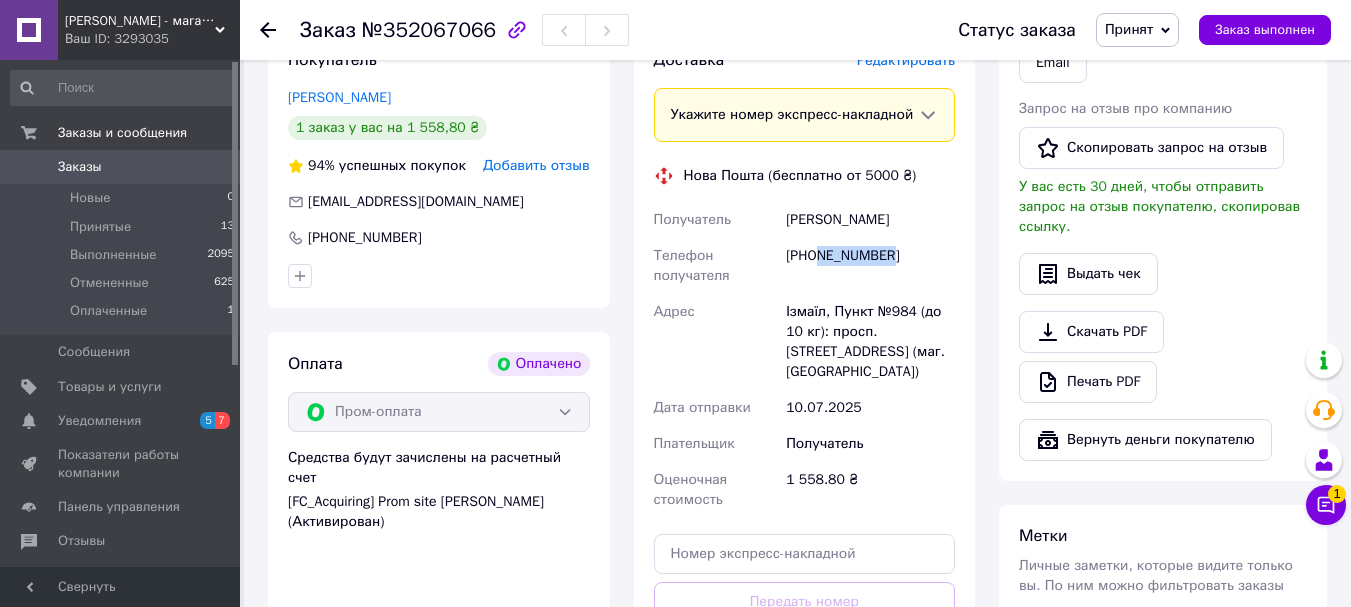 drag, startPoint x: 836, startPoint y: 278, endPoint x: 888, endPoint y: 281, distance: 52.086468 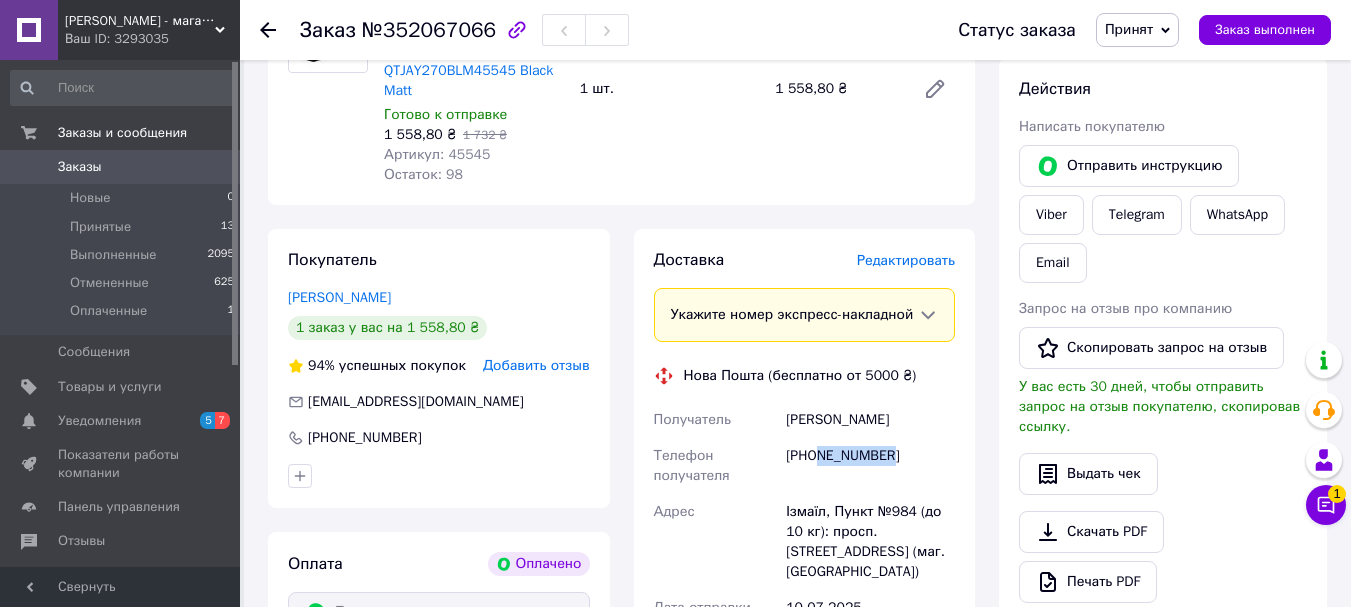 scroll, scrollTop: 100, scrollLeft: 0, axis: vertical 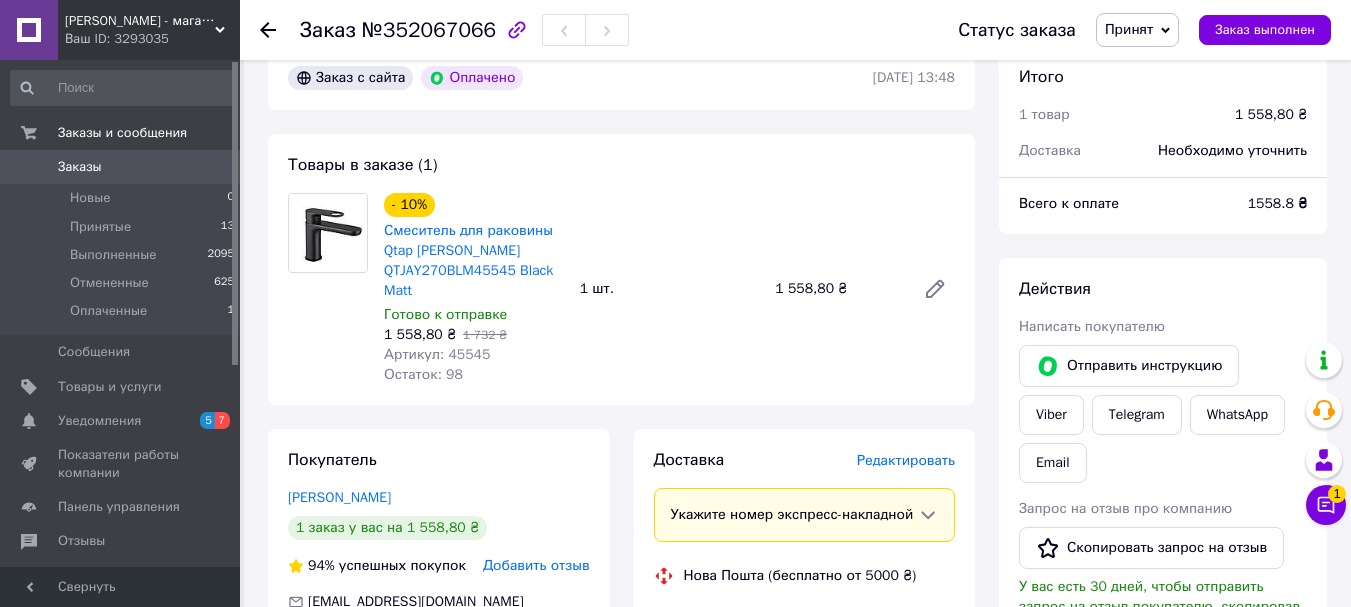 click 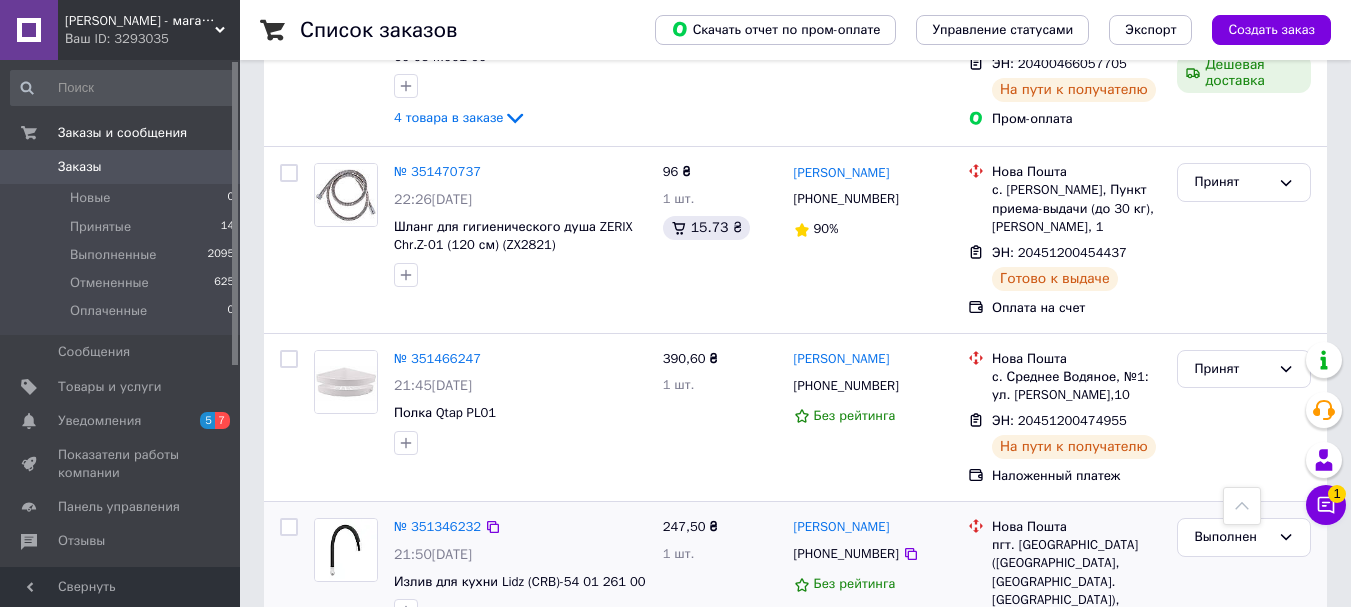 scroll, scrollTop: 3586, scrollLeft: 0, axis: vertical 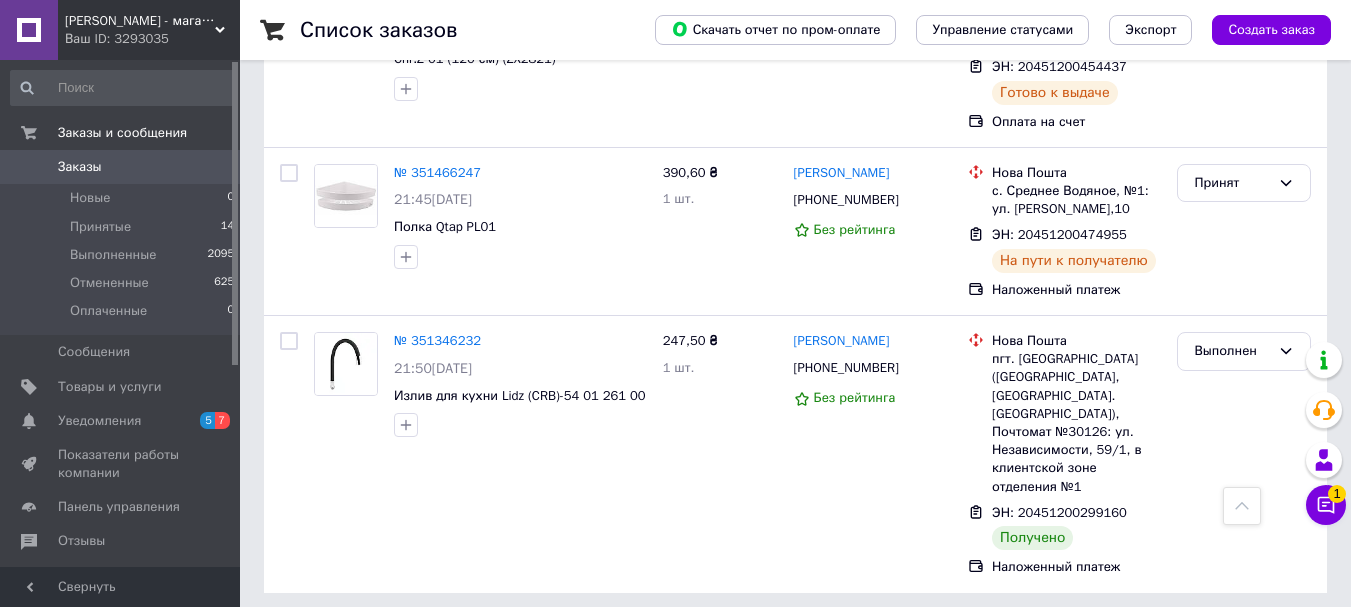 click on "2" at bounding box center [327, 638] 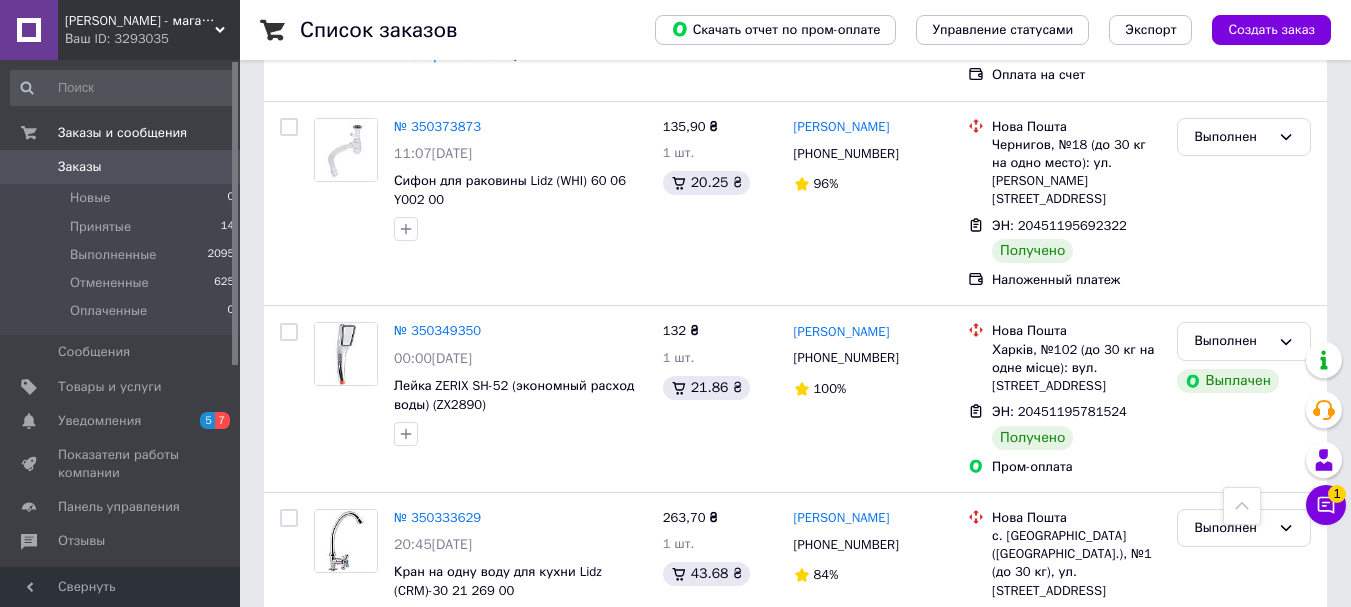 scroll, scrollTop: 3449, scrollLeft: 0, axis: vertical 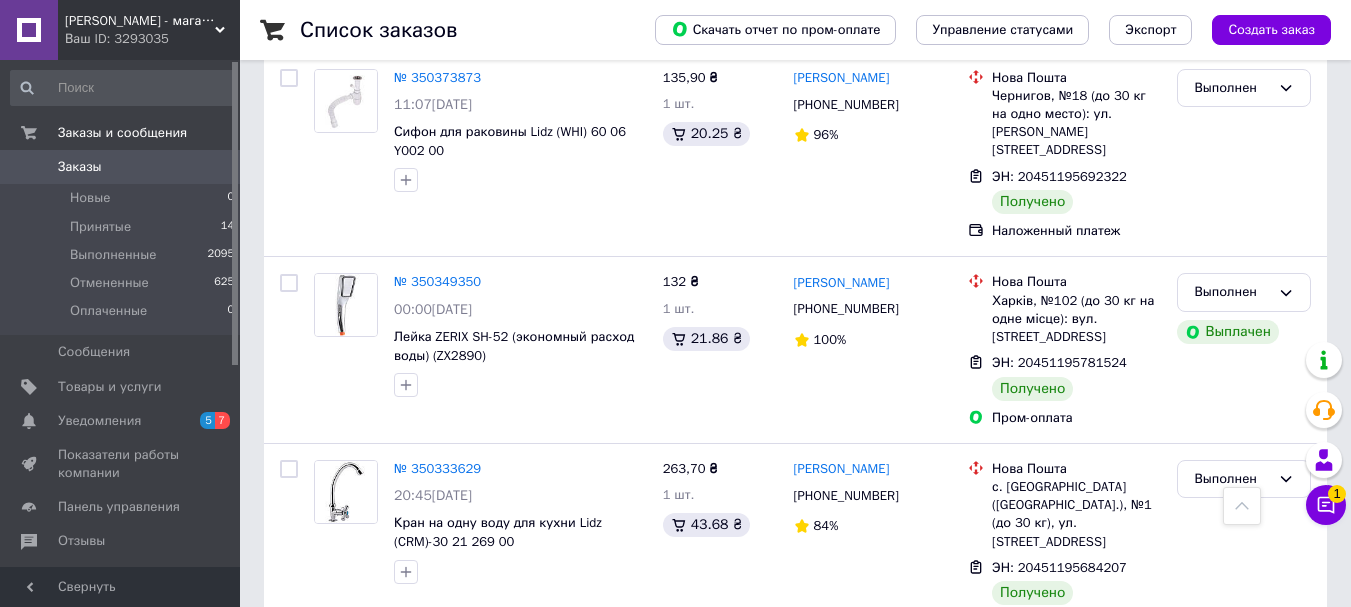 click on "3" at bounding box center (505, 693) 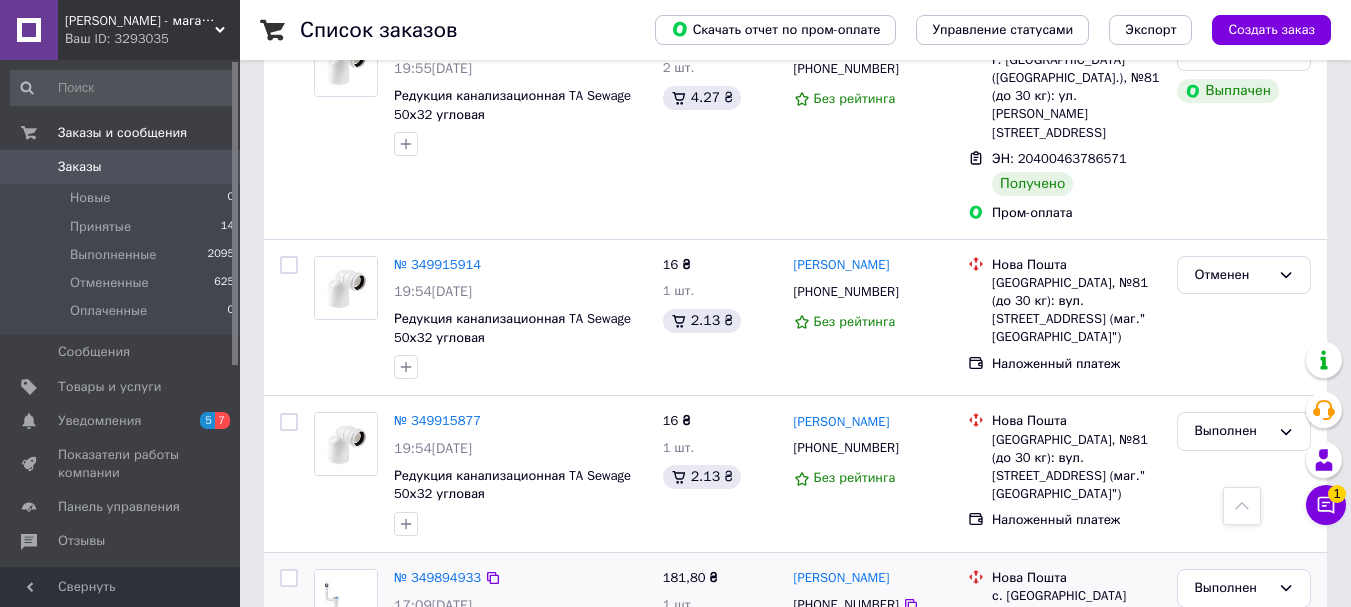 scroll, scrollTop: 3400, scrollLeft: 0, axis: vertical 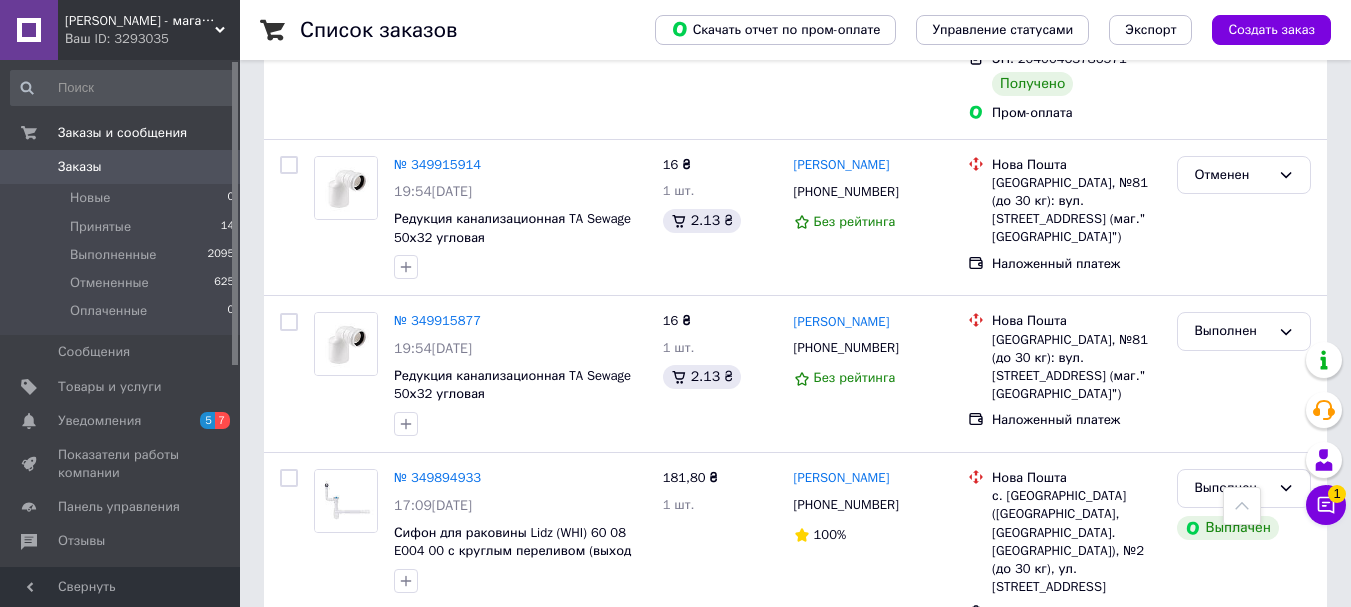 click on "4" at bounding box center [550, 895] 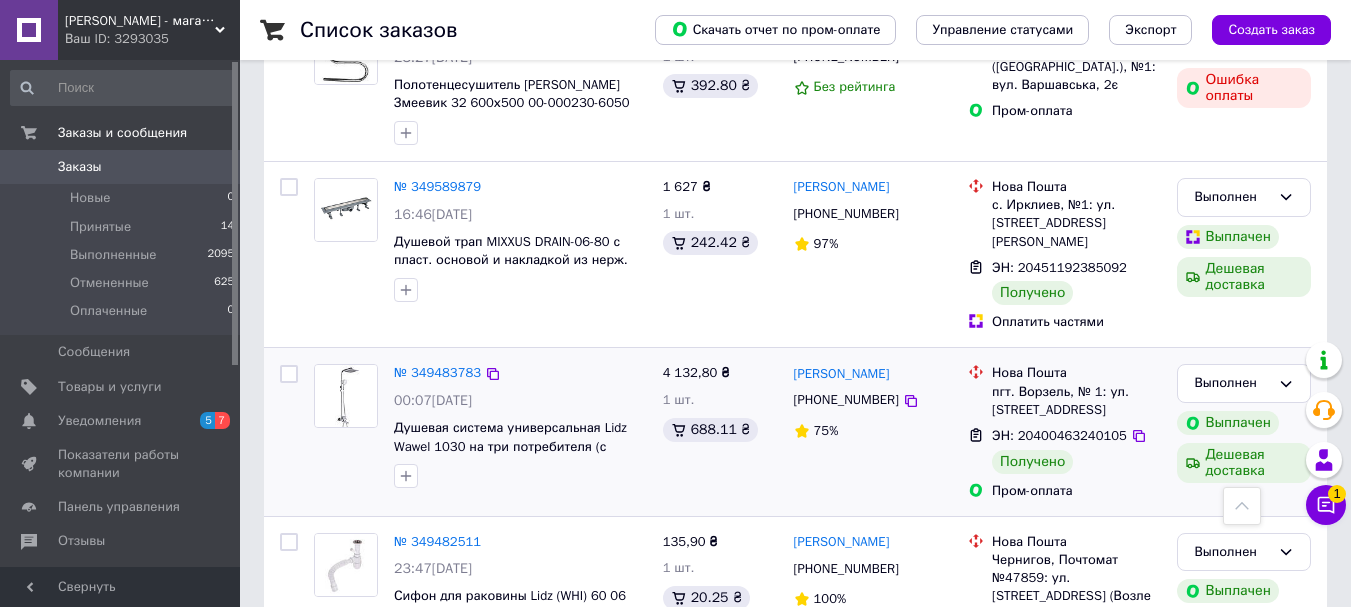 scroll, scrollTop: 1700, scrollLeft: 0, axis: vertical 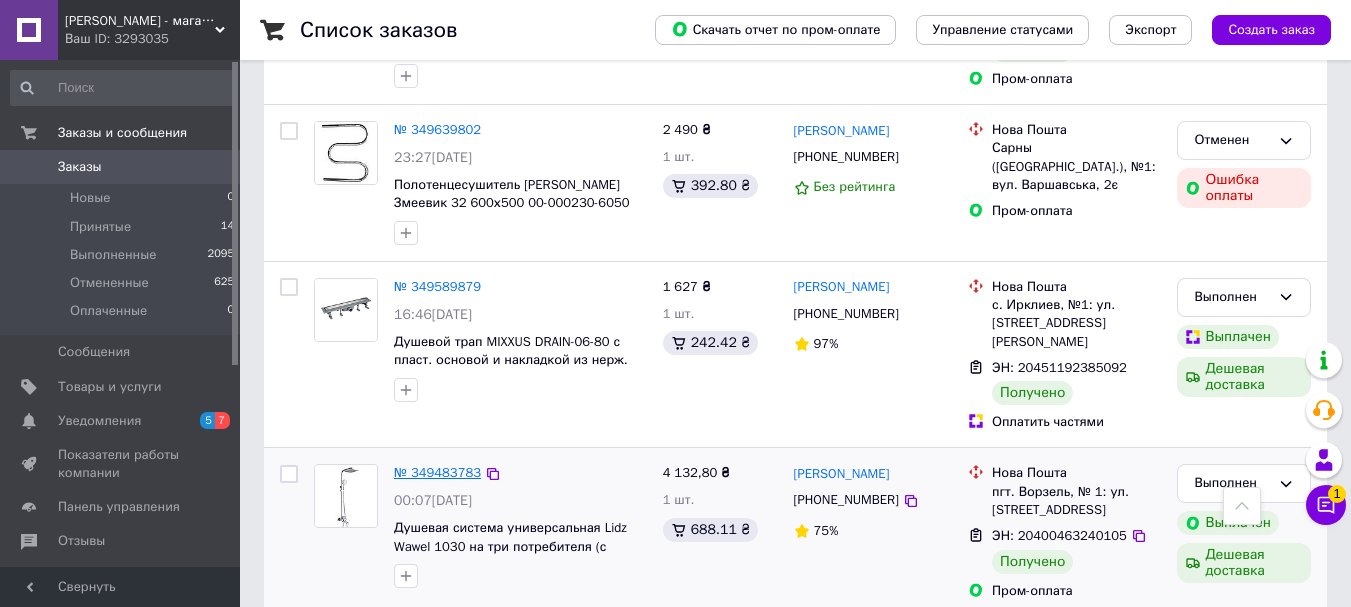 click on "№ 349483783" at bounding box center (437, 472) 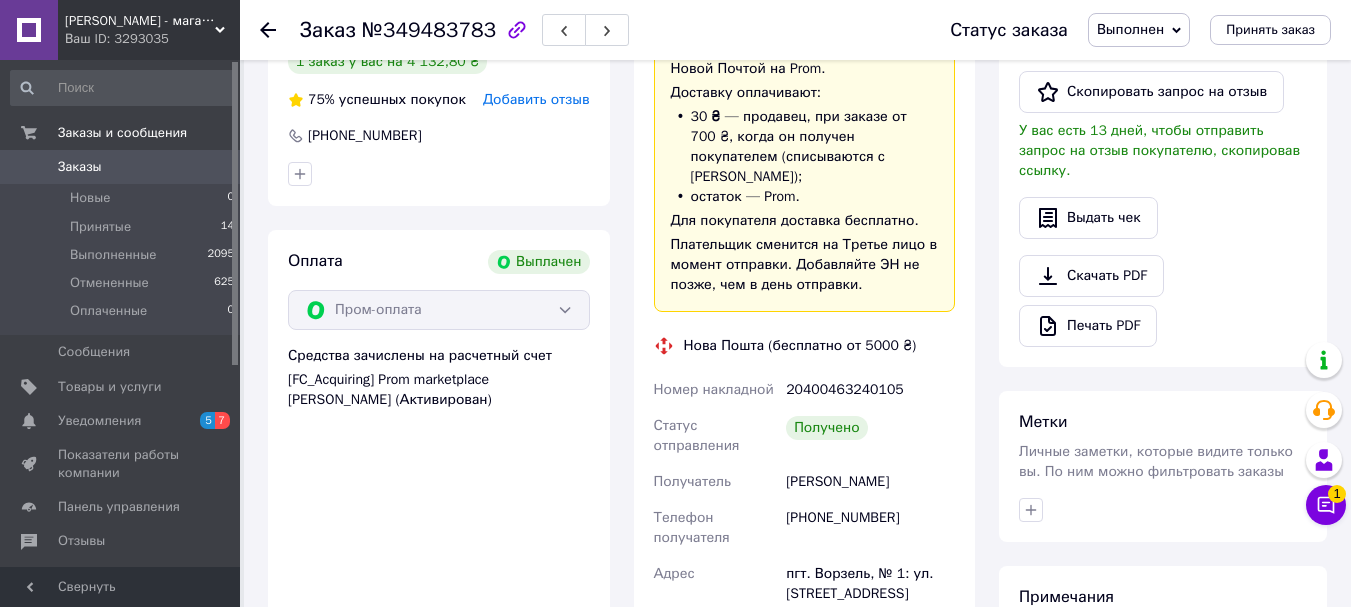 scroll, scrollTop: 164, scrollLeft: 0, axis: vertical 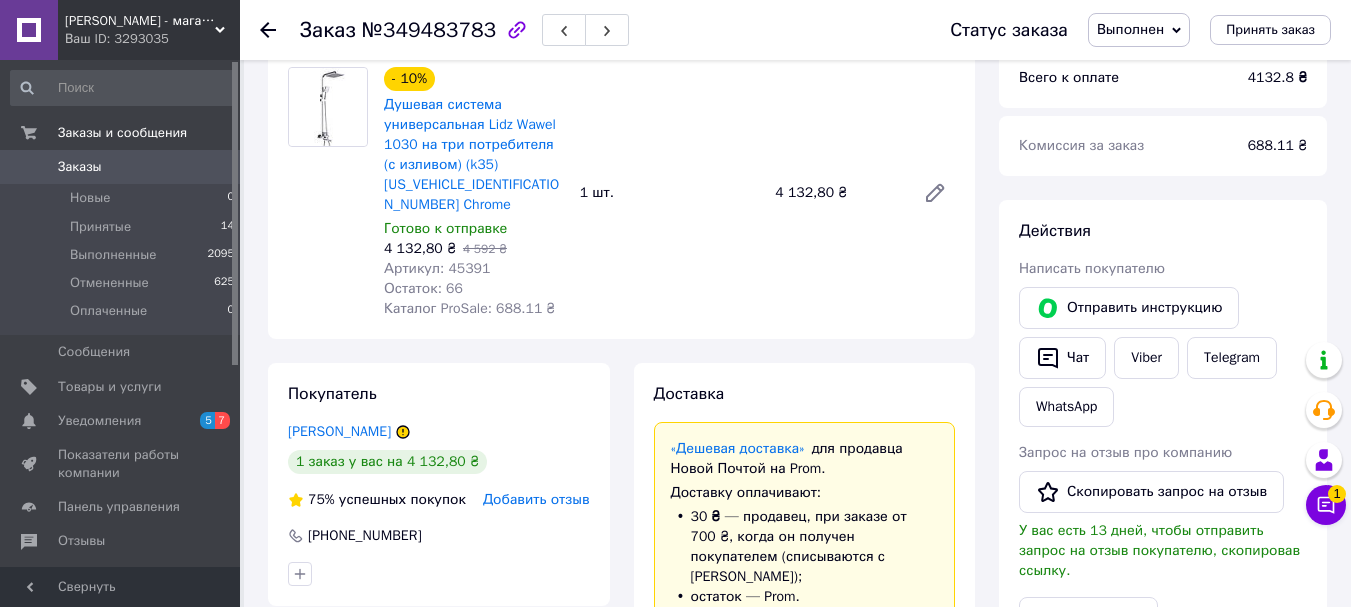 click on "Заказ №349483783 Статус заказа Выполнен Принят Отменен Оплаченный Принять заказ" at bounding box center (795, 30) 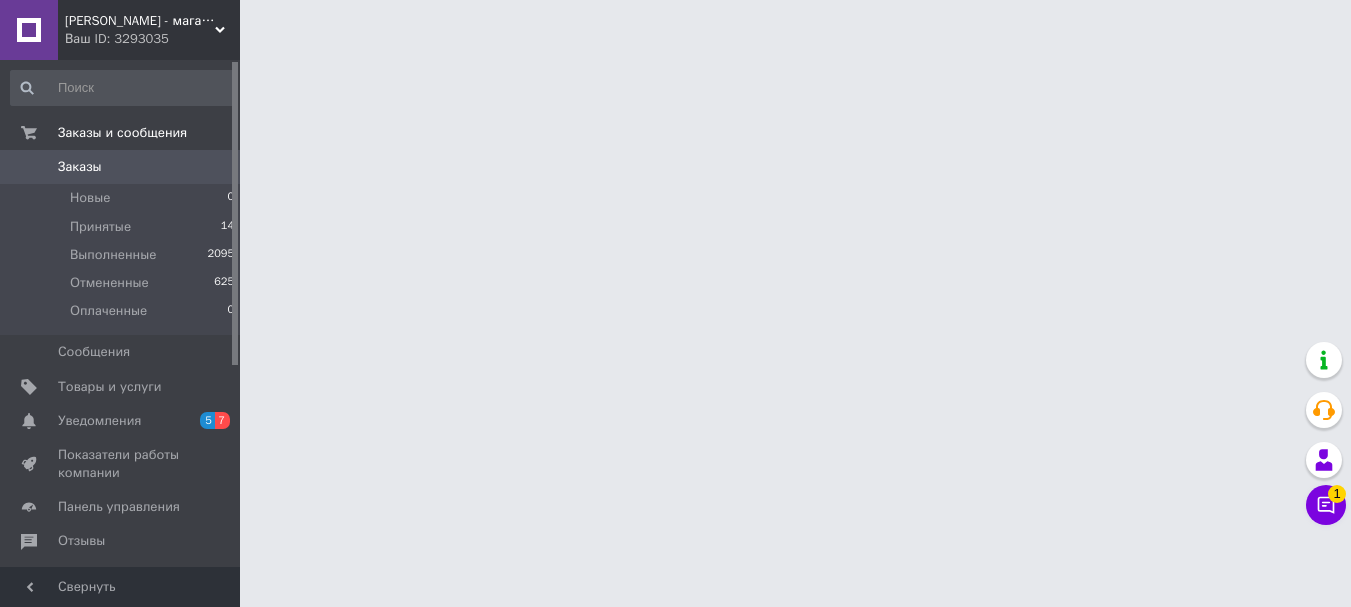 scroll, scrollTop: 0, scrollLeft: 0, axis: both 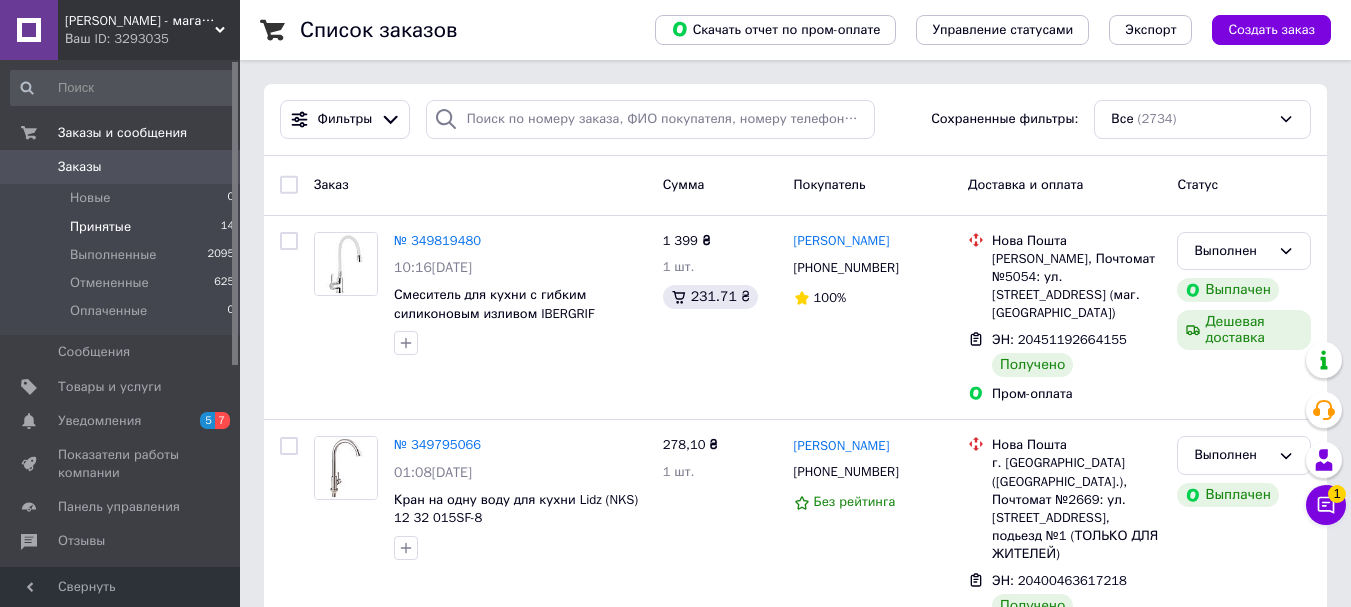 click on "Принятые 14" at bounding box center [123, 227] 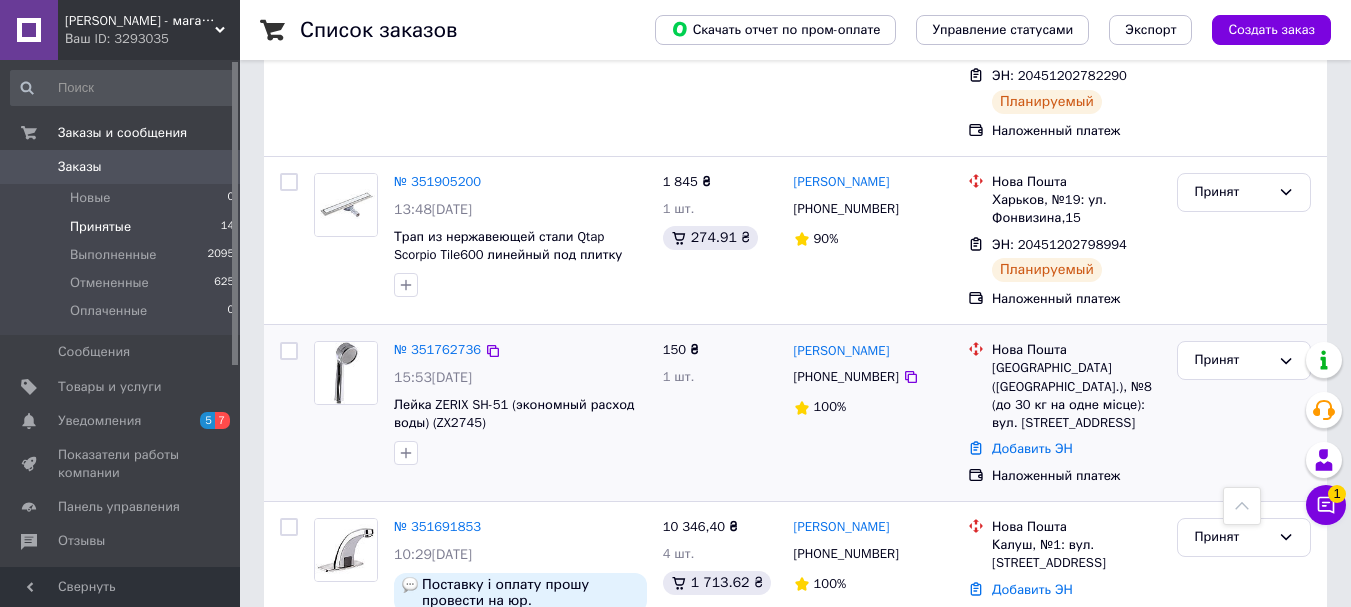 scroll, scrollTop: 700, scrollLeft: 0, axis: vertical 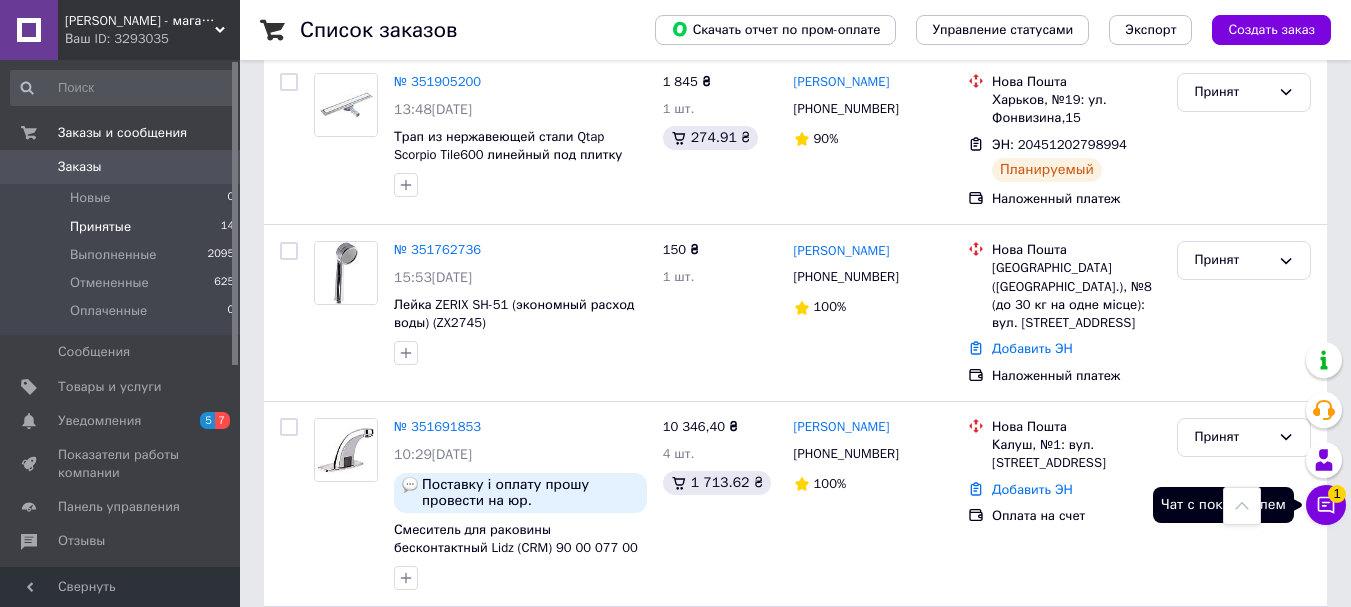 click on "Чат с покупателем 1" at bounding box center (1326, 505) 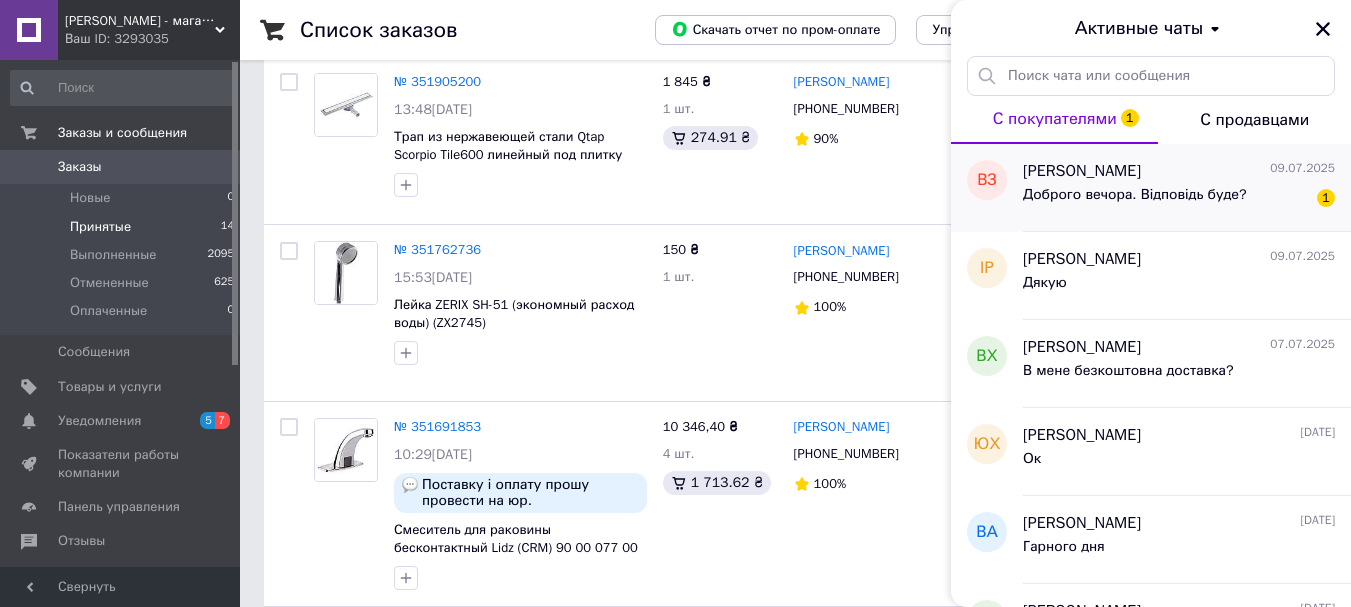 click on "Вадим Зинкевич 09.07.2025" at bounding box center [1179, 171] 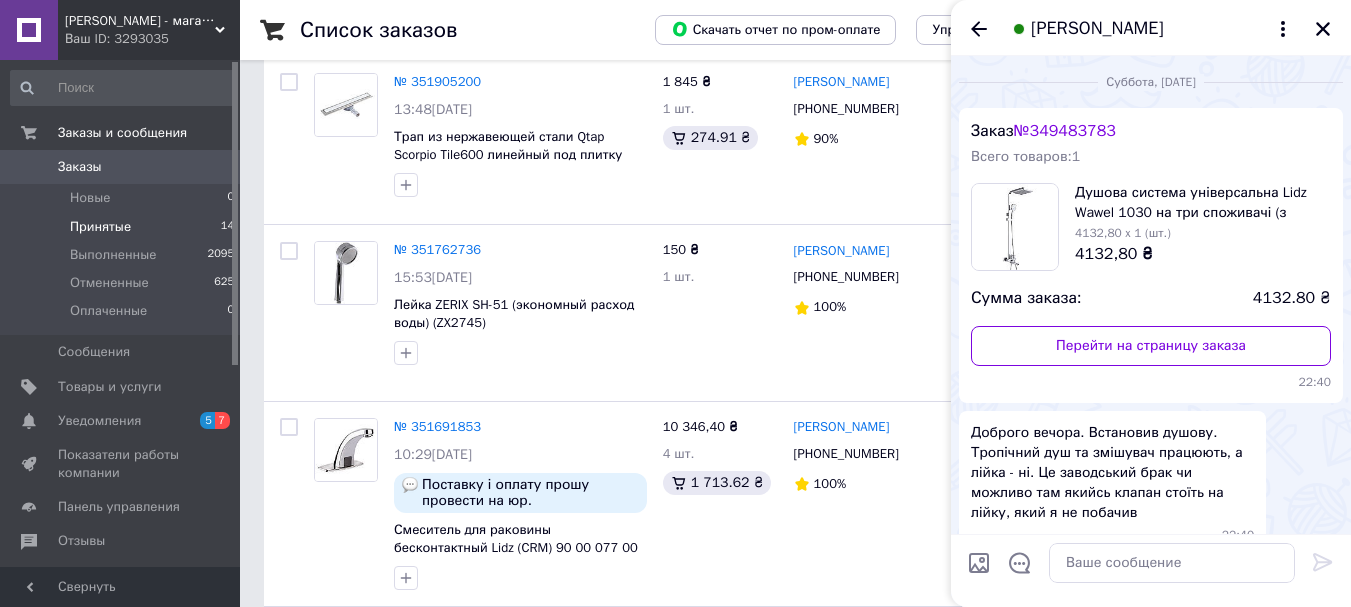 scroll, scrollTop: 1233, scrollLeft: 0, axis: vertical 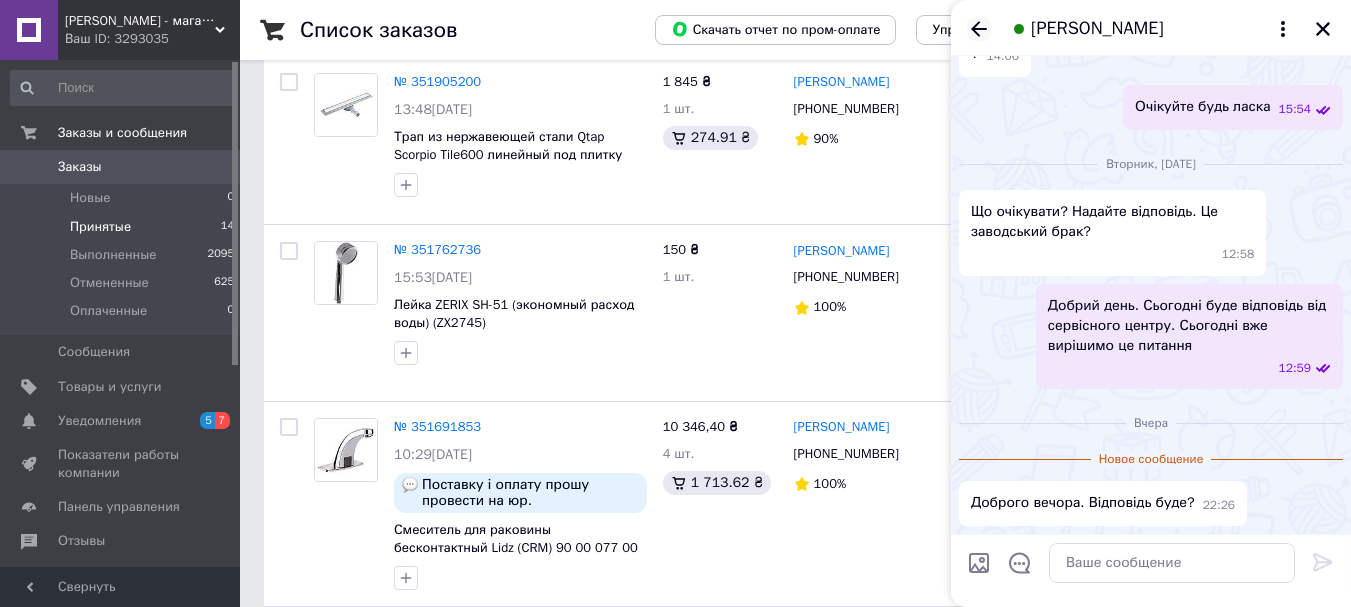 click 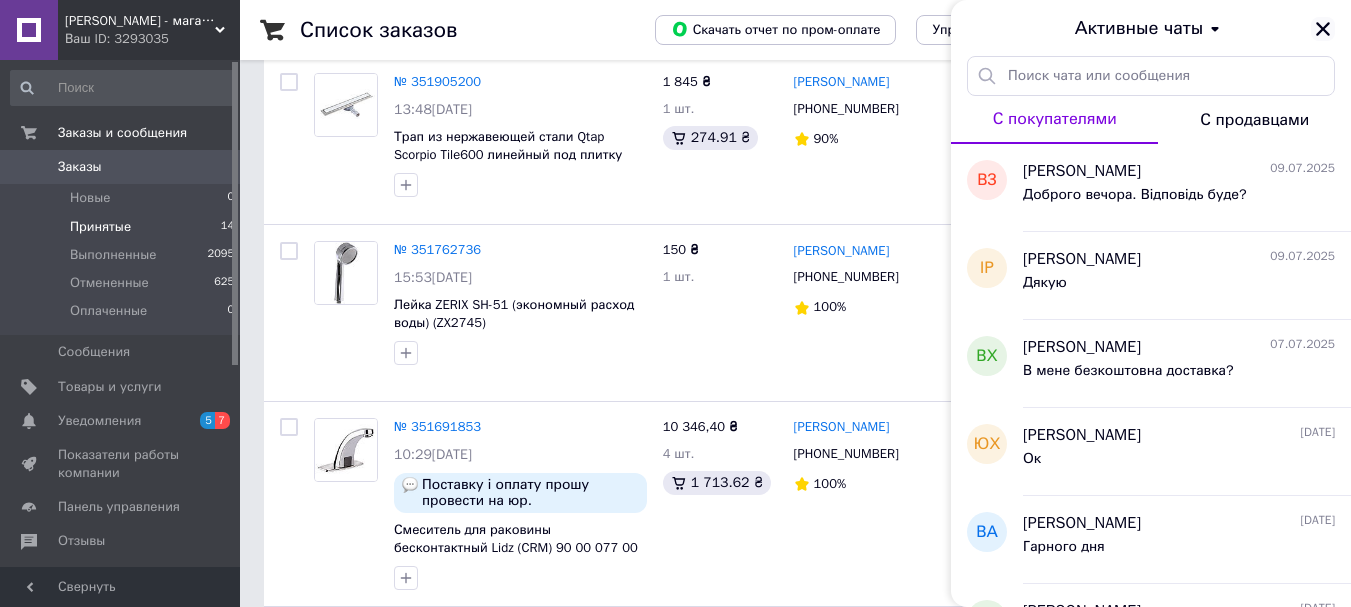 click 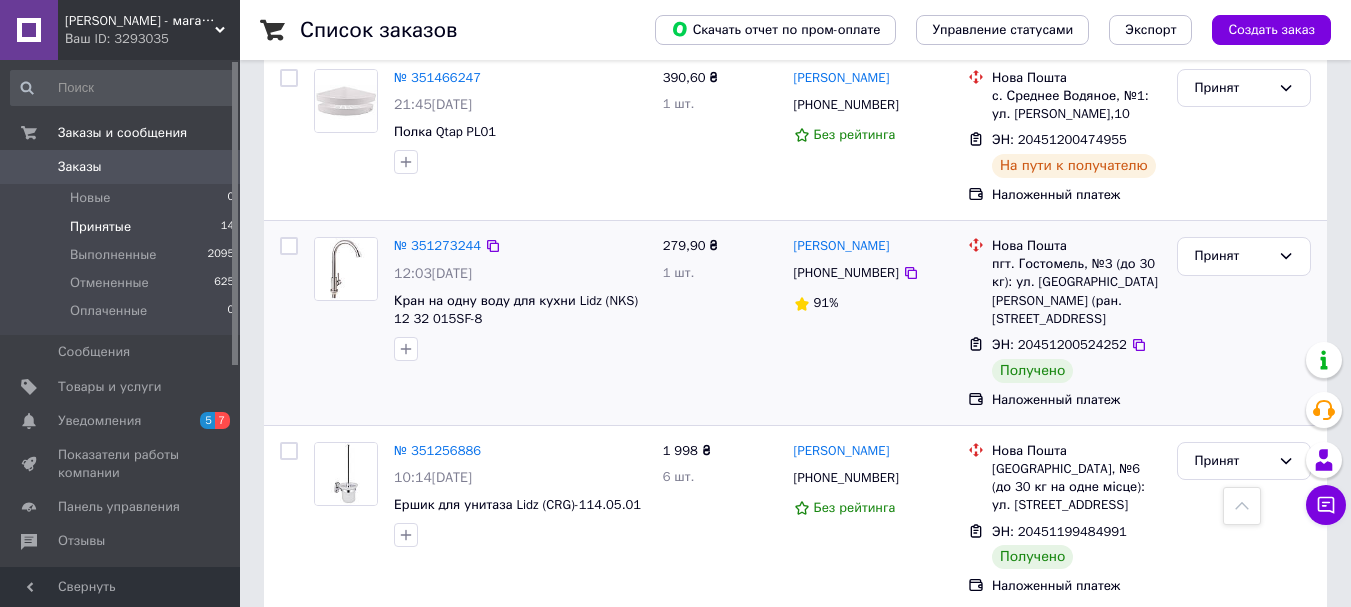 scroll, scrollTop: 2100, scrollLeft: 0, axis: vertical 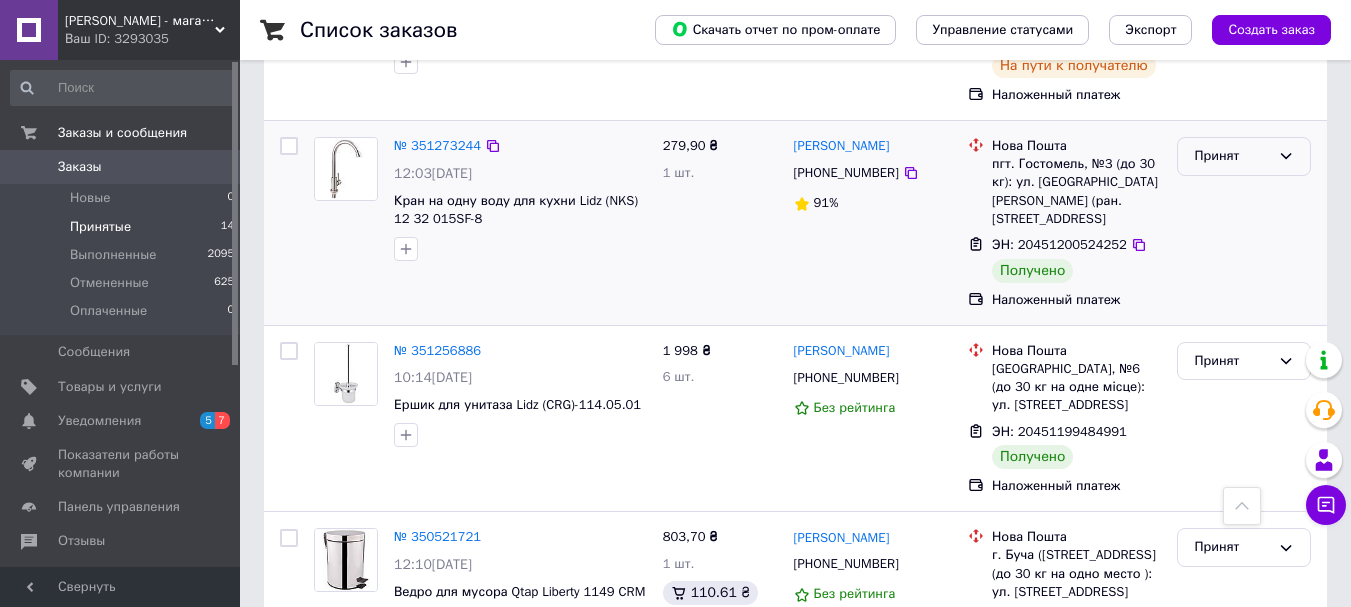 click on "Принят" at bounding box center [1232, 156] 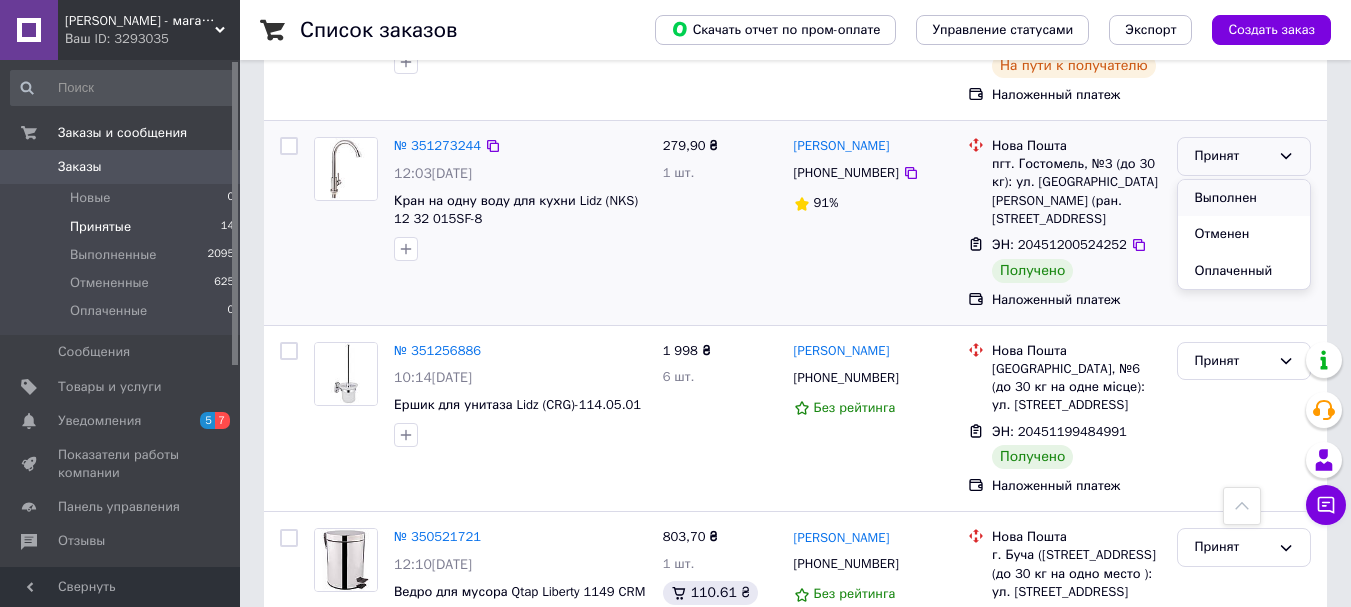 click on "Выполнен" at bounding box center [1244, 198] 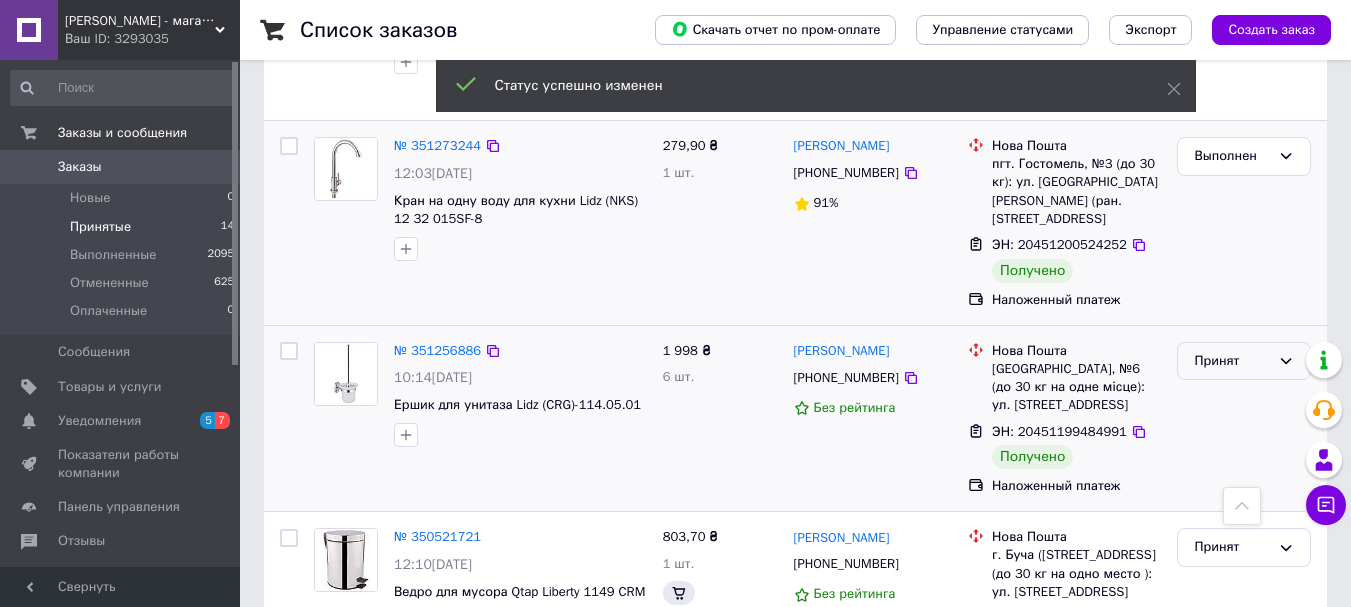 click on "Принят" at bounding box center (1232, 361) 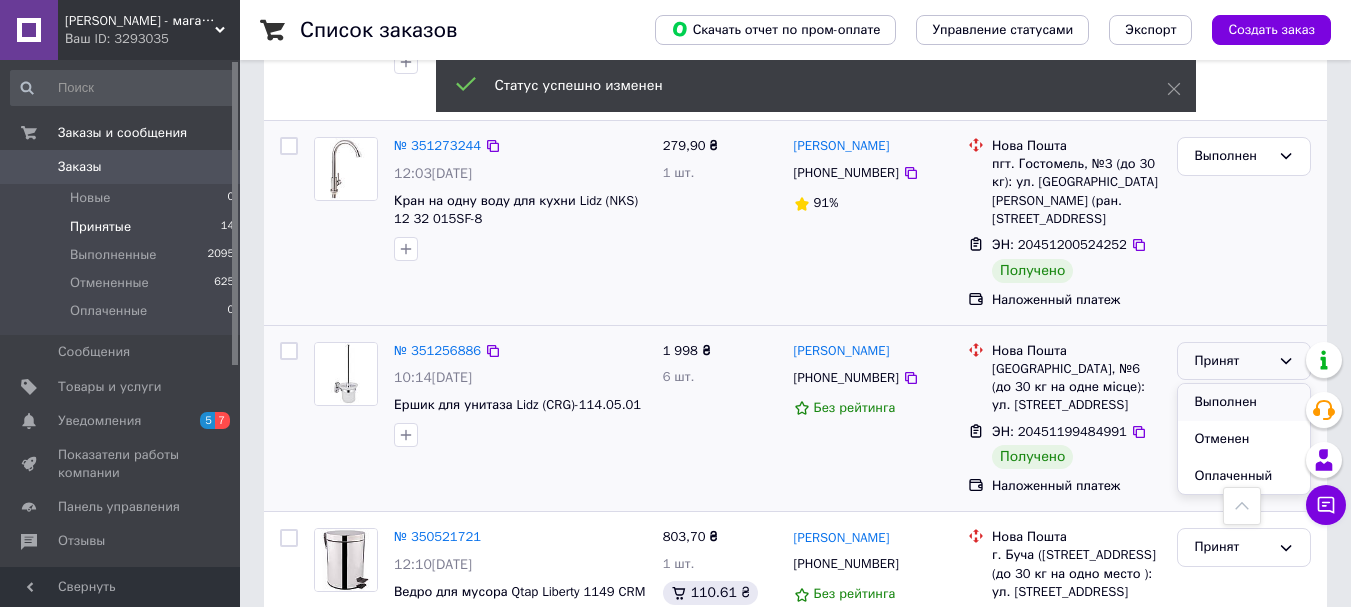 click on "Выполнен" at bounding box center (1244, 402) 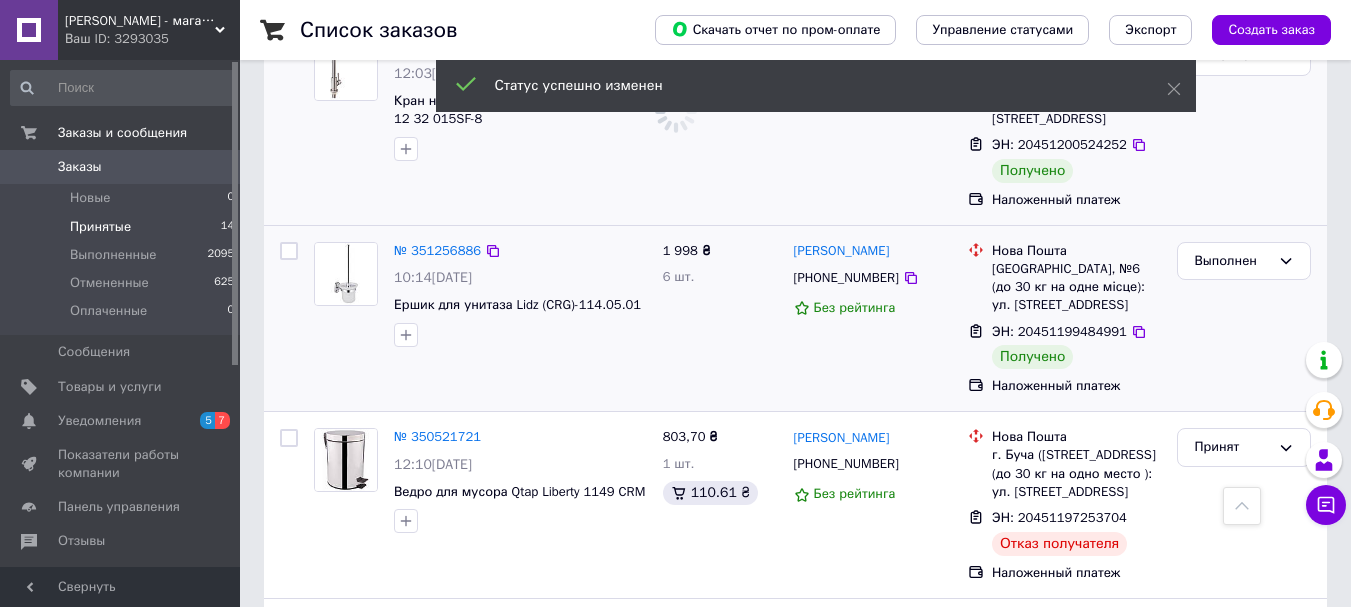 scroll, scrollTop: 2389, scrollLeft: 0, axis: vertical 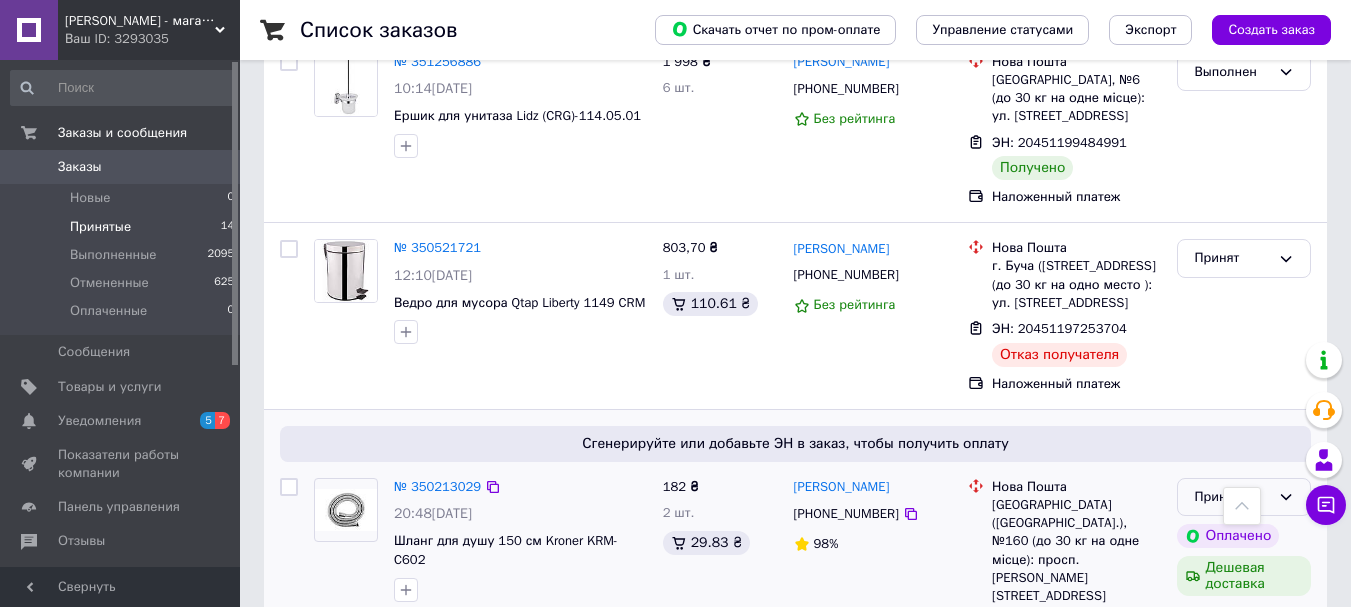 click on "Принят" at bounding box center [1232, 497] 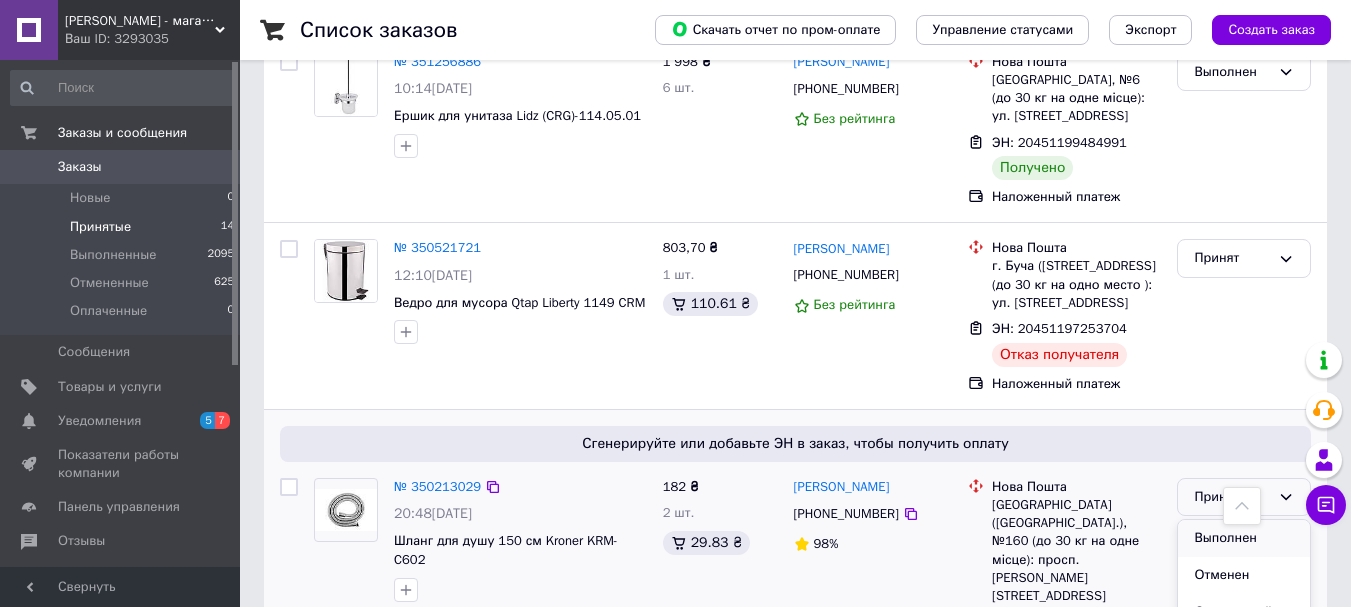click on "Выполнен" at bounding box center [1244, 538] 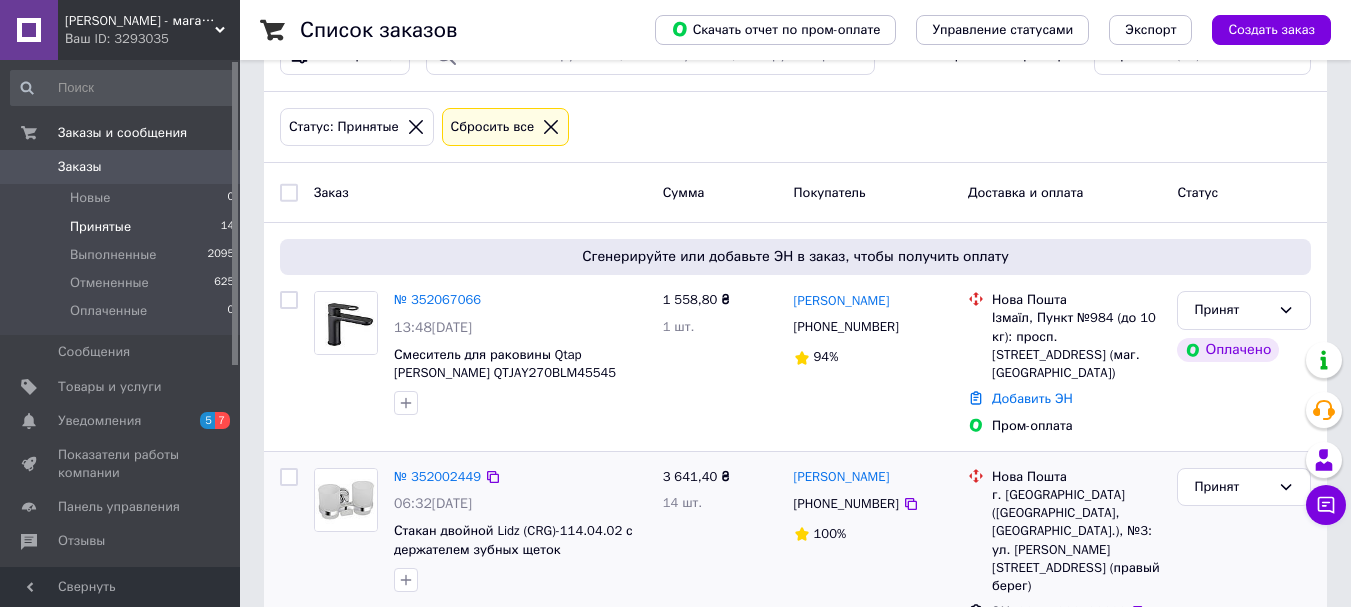 scroll, scrollTop: 0, scrollLeft: 0, axis: both 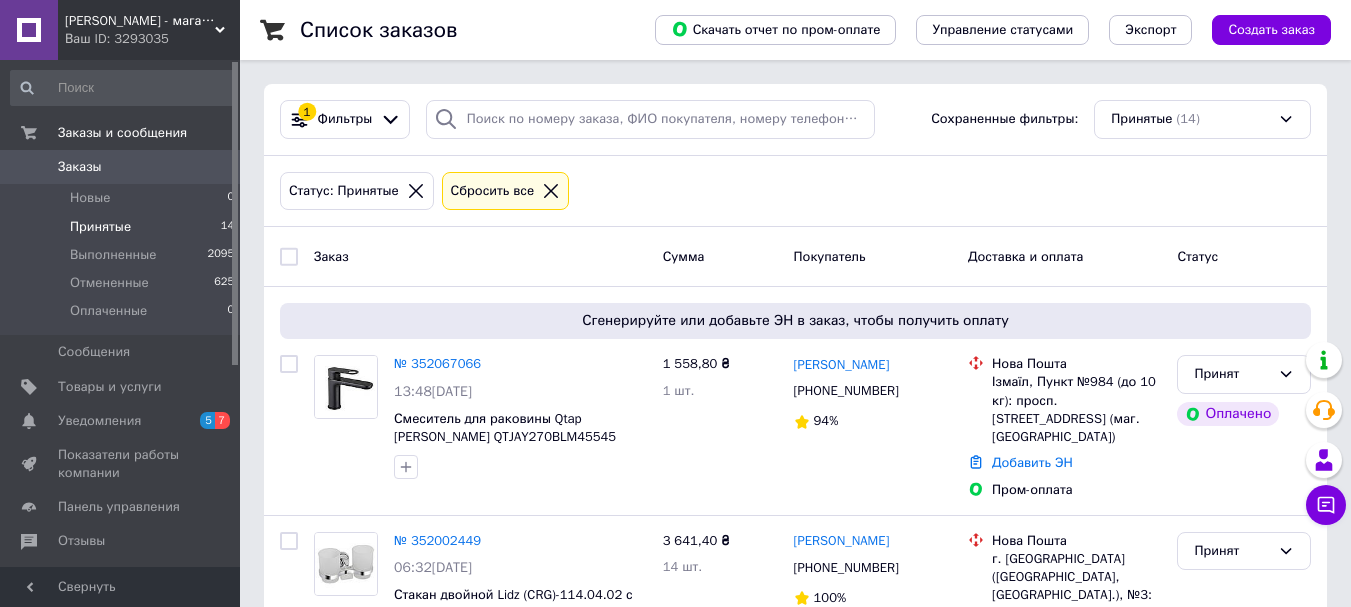 click 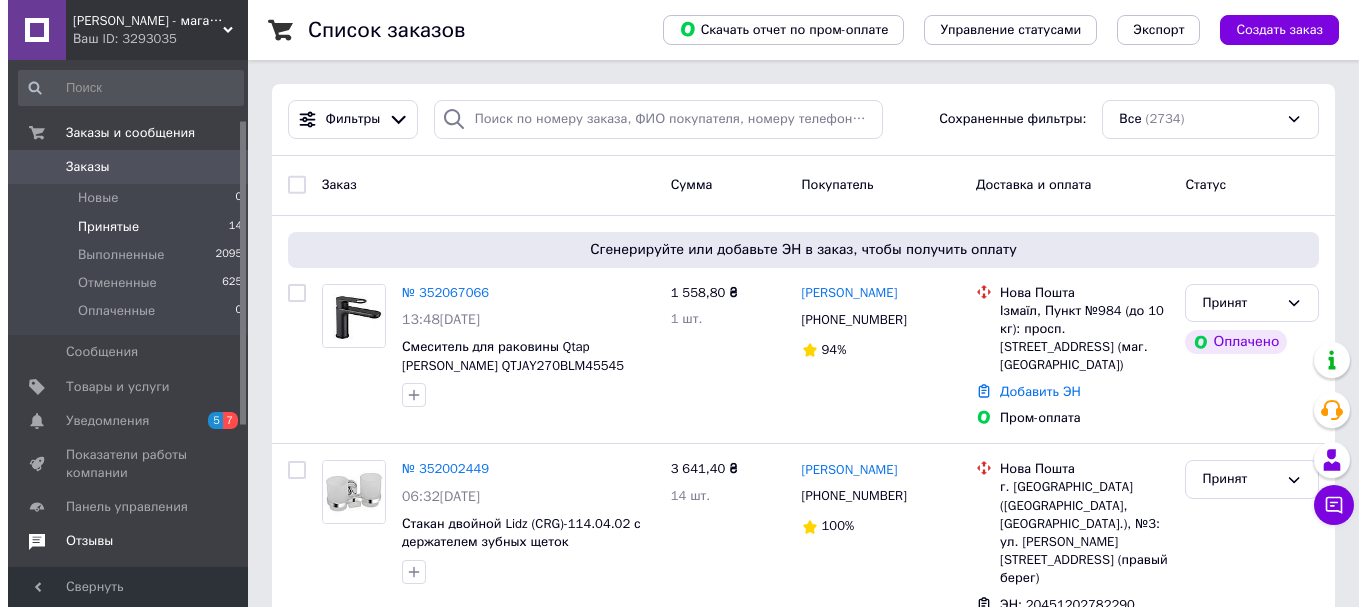 scroll, scrollTop: 200, scrollLeft: 0, axis: vertical 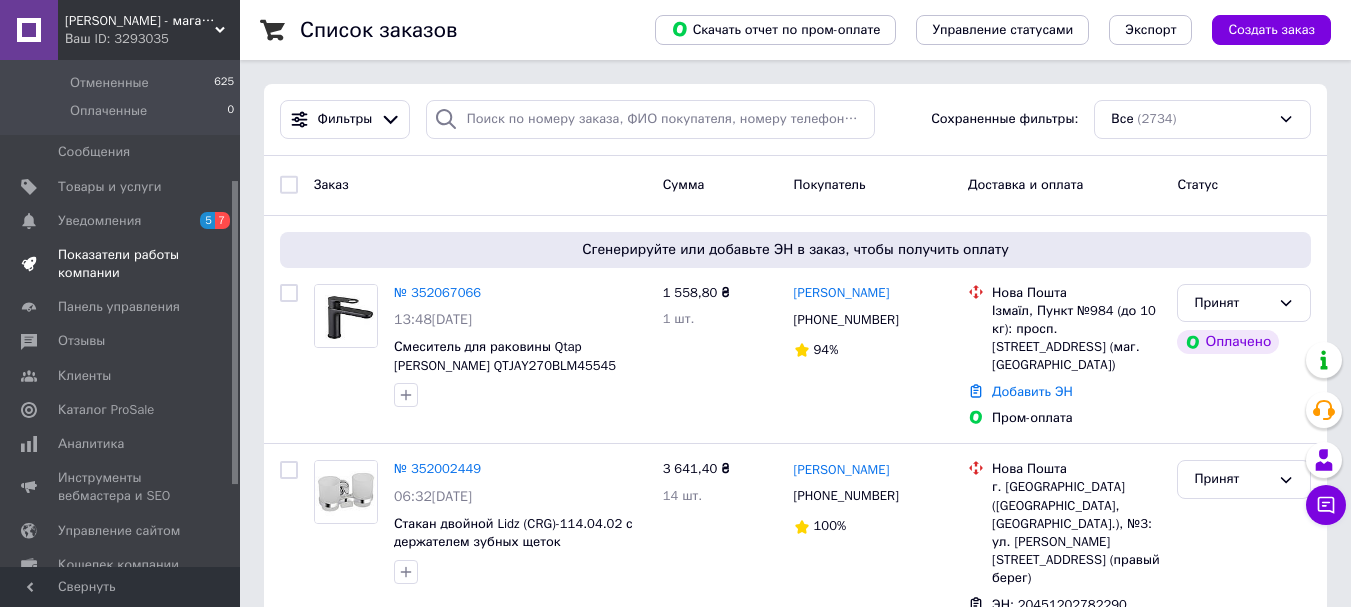 click on "Показатели работы компании" at bounding box center (121, 264) 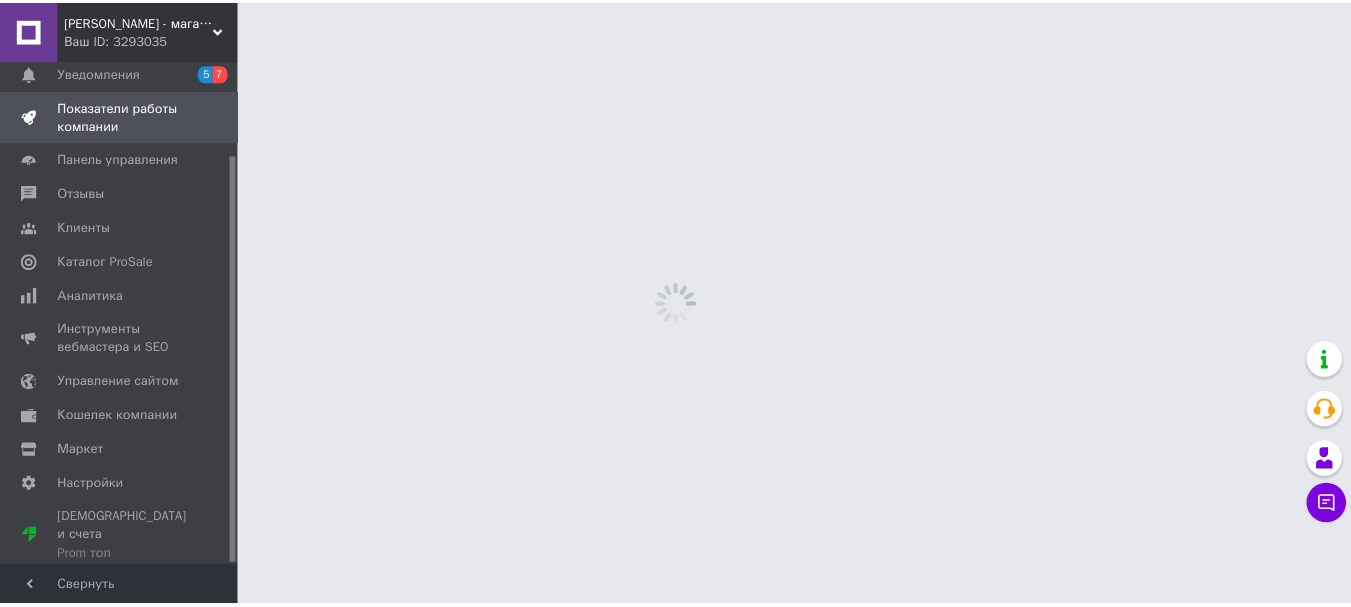 scroll, scrollTop: 116, scrollLeft: 0, axis: vertical 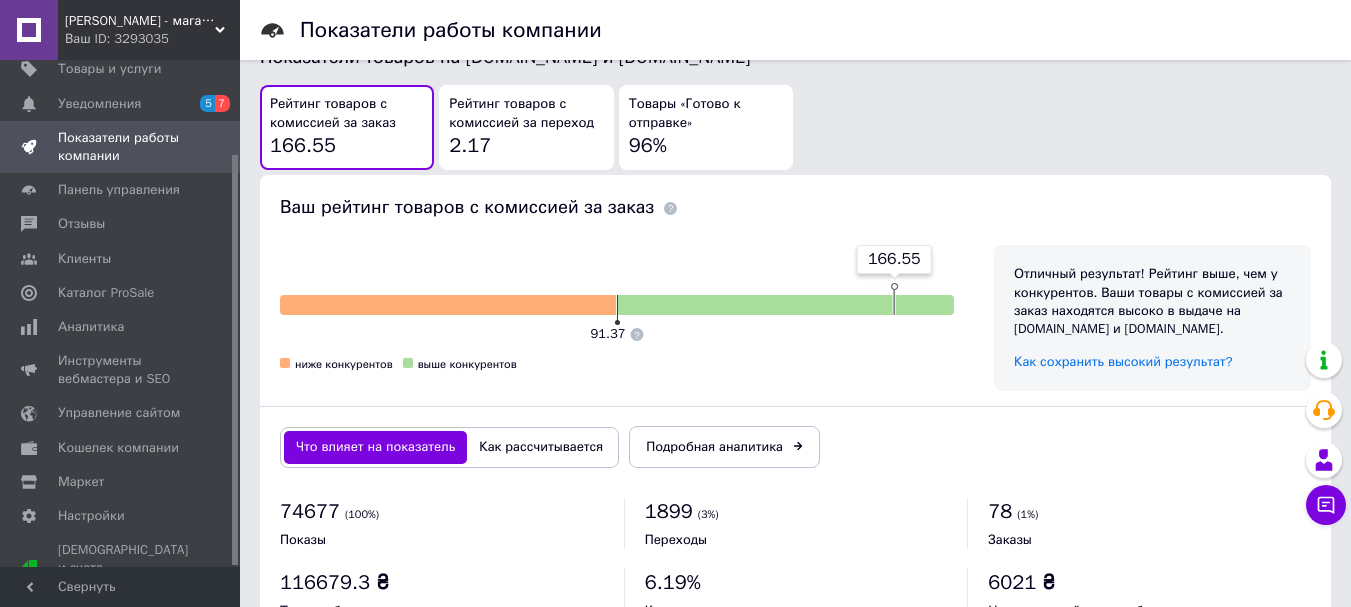 click on "Товары «Готово к отправке» 96%" at bounding box center (706, 127) 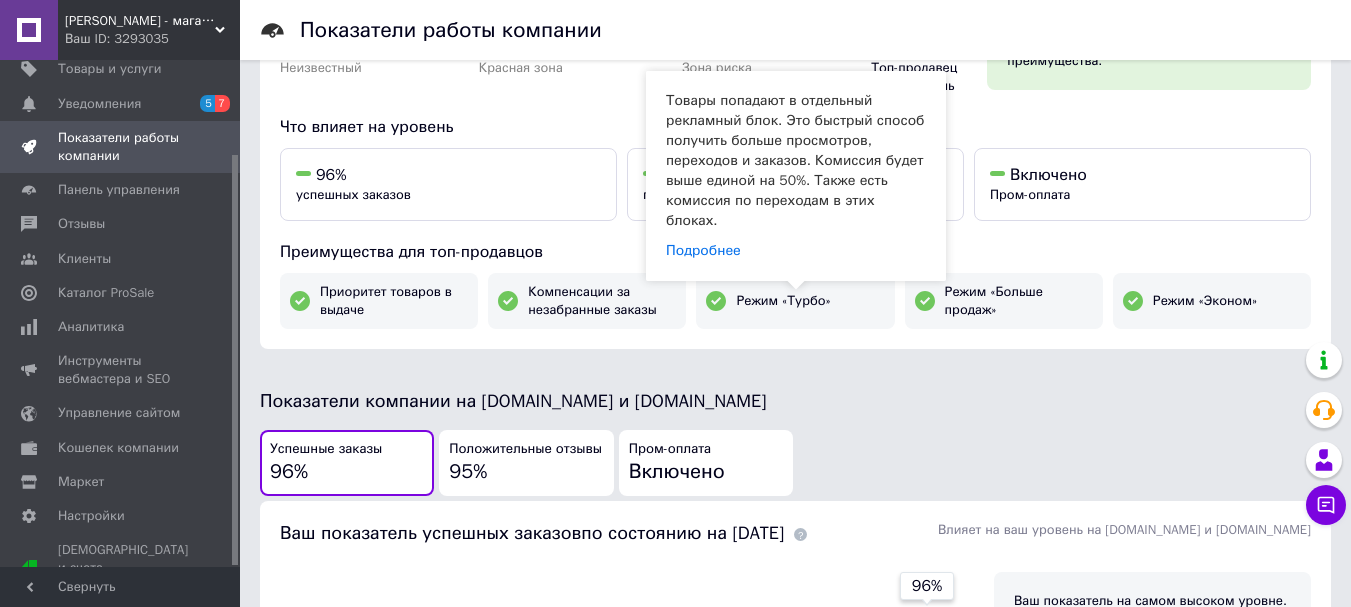 scroll, scrollTop: 0, scrollLeft: 0, axis: both 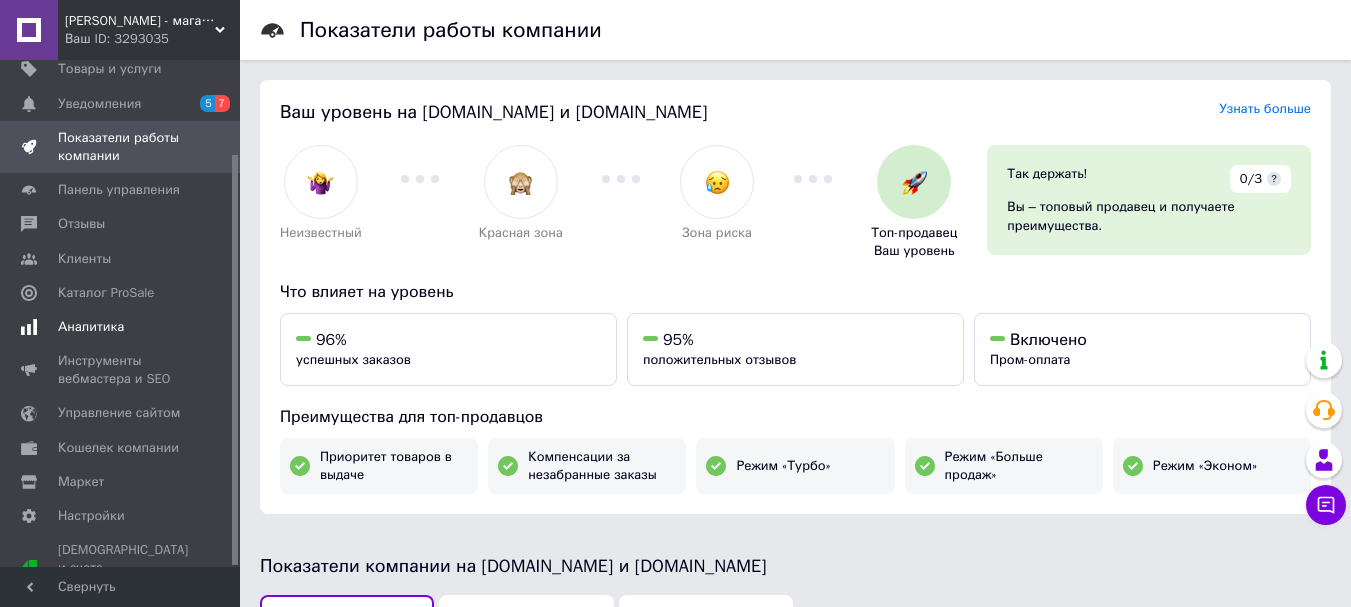 click on "Аналитика" at bounding box center [91, 327] 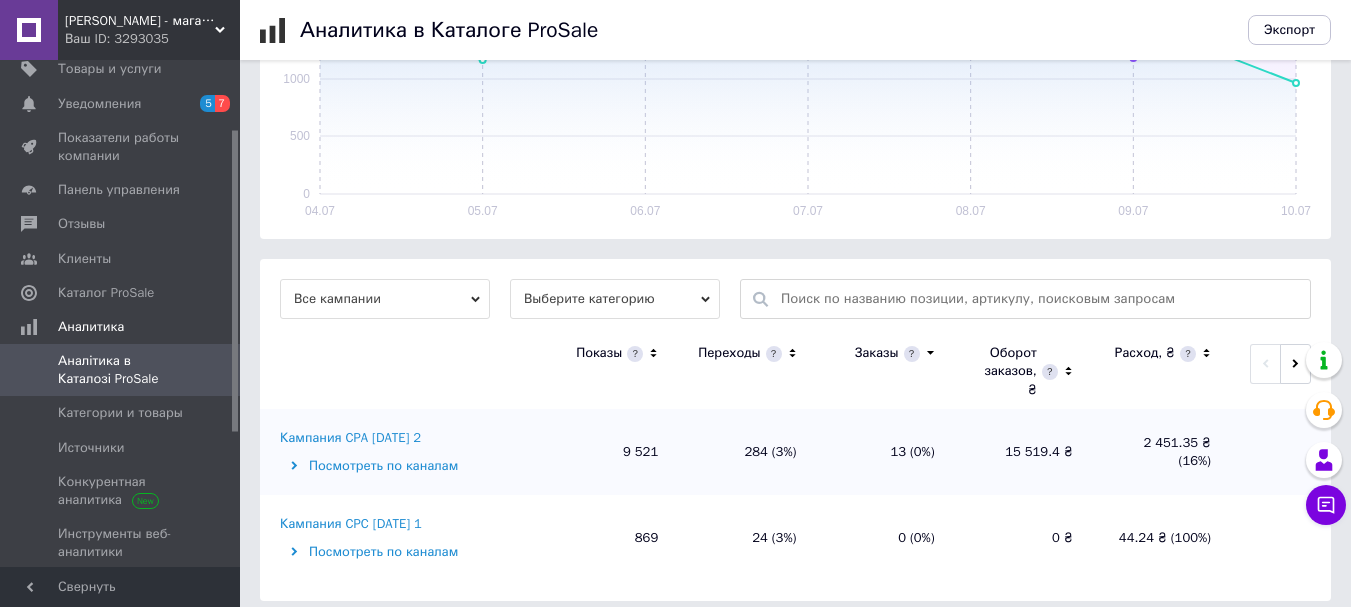 scroll, scrollTop: 85, scrollLeft: 0, axis: vertical 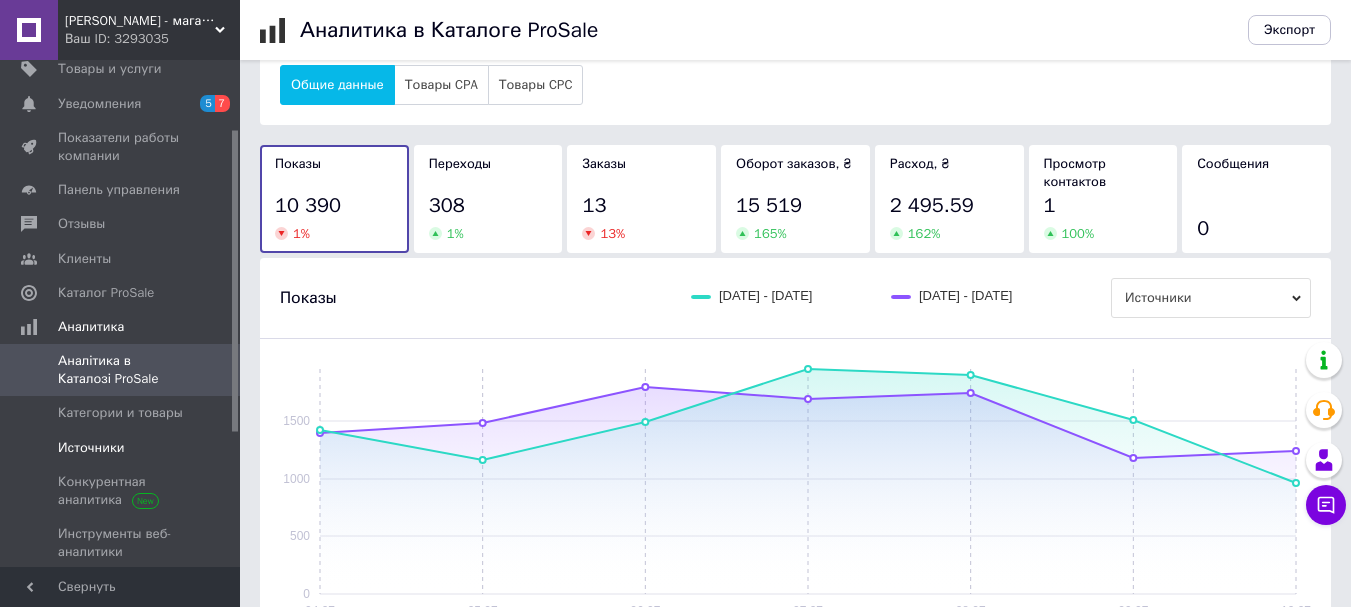 click on "Источники" at bounding box center (91, 448) 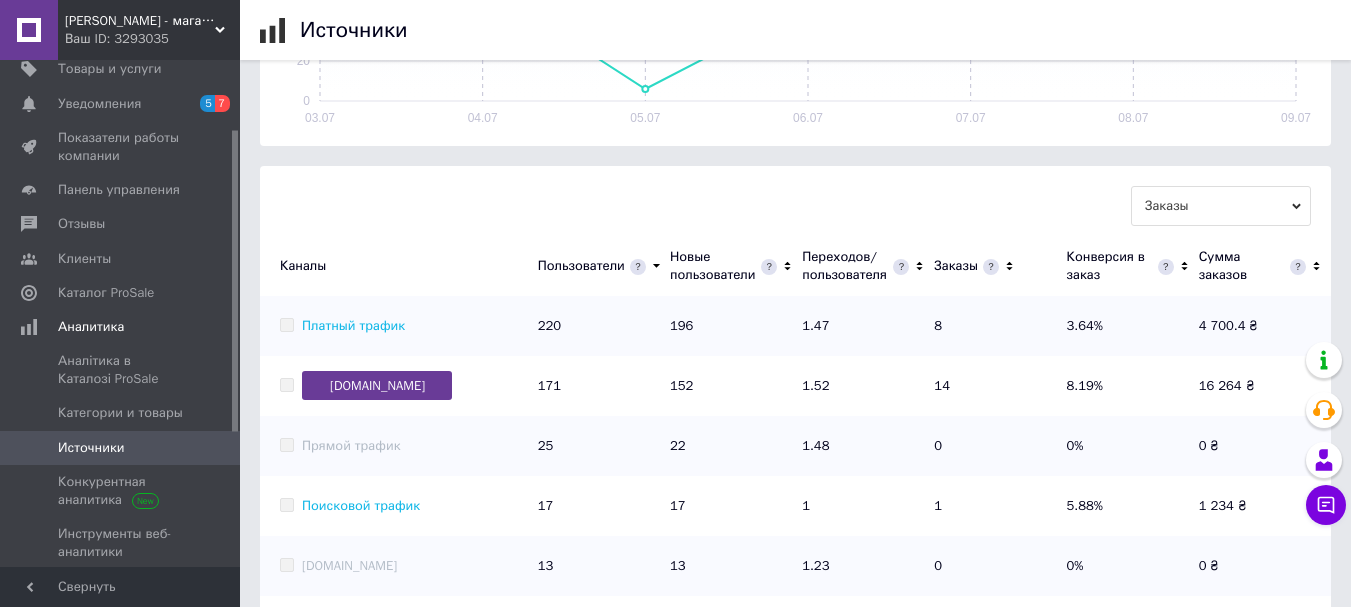 scroll, scrollTop: 0, scrollLeft: 0, axis: both 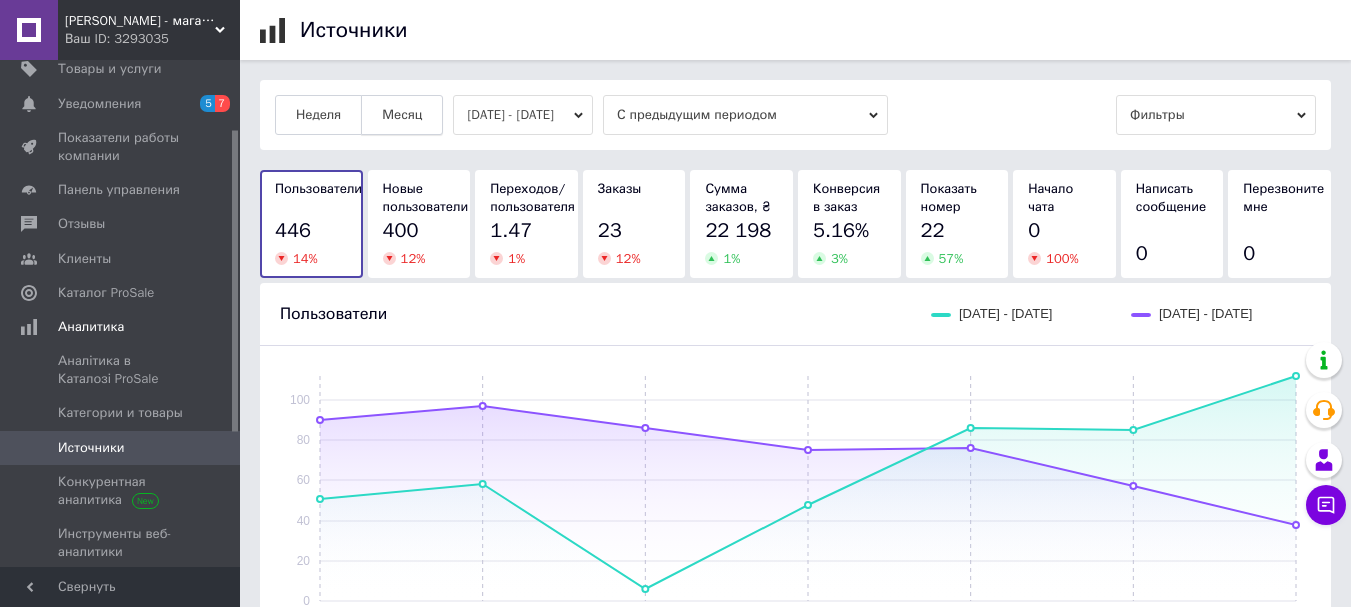 click on "Месяц" at bounding box center (402, 115) 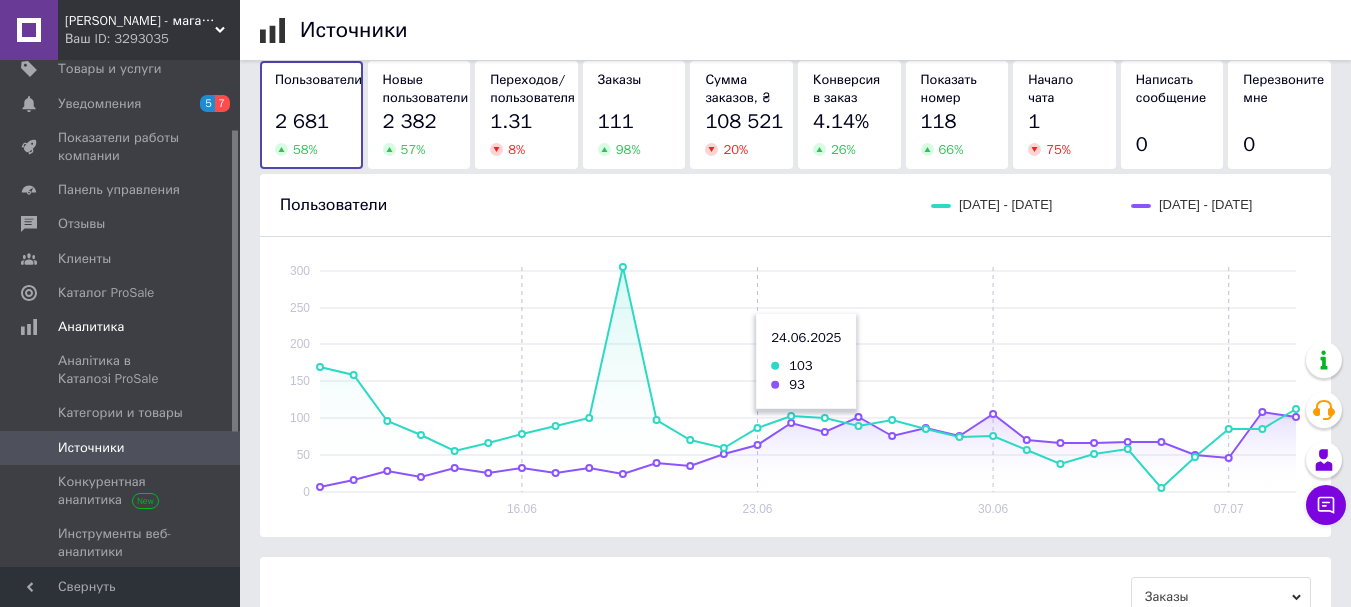 scroll, scrollTop: 0, scrollLeft: 0, axis: both 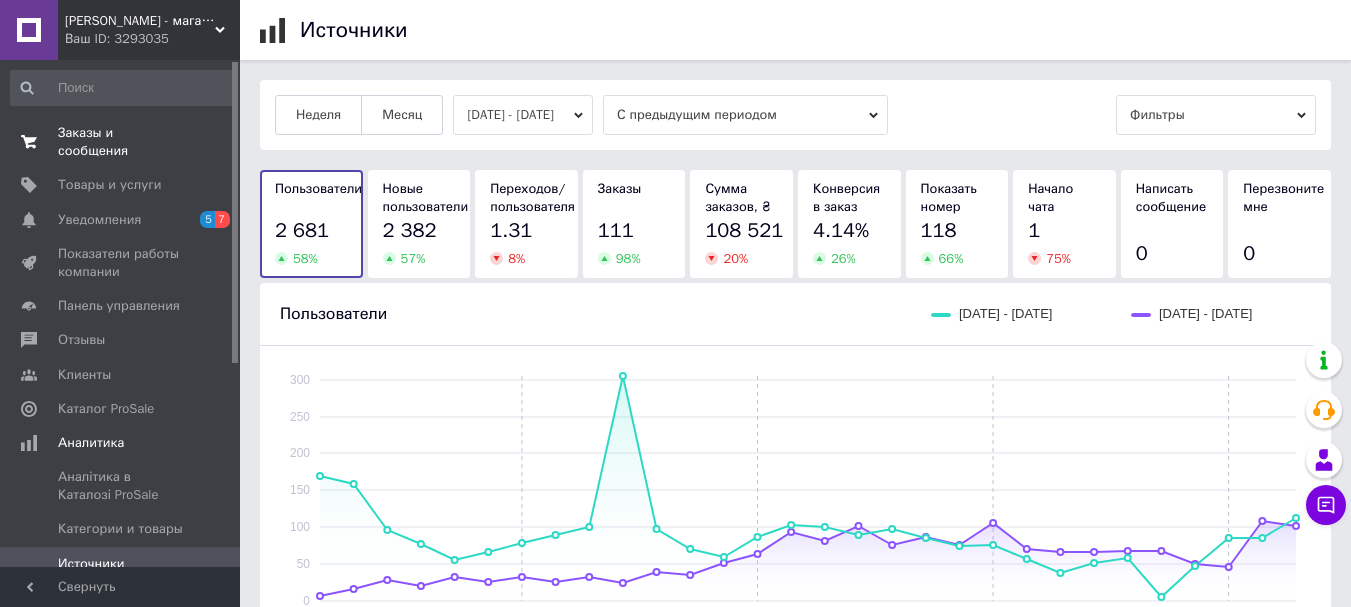 click on "Заказы и сообщения" at bounding box center [121, 142] 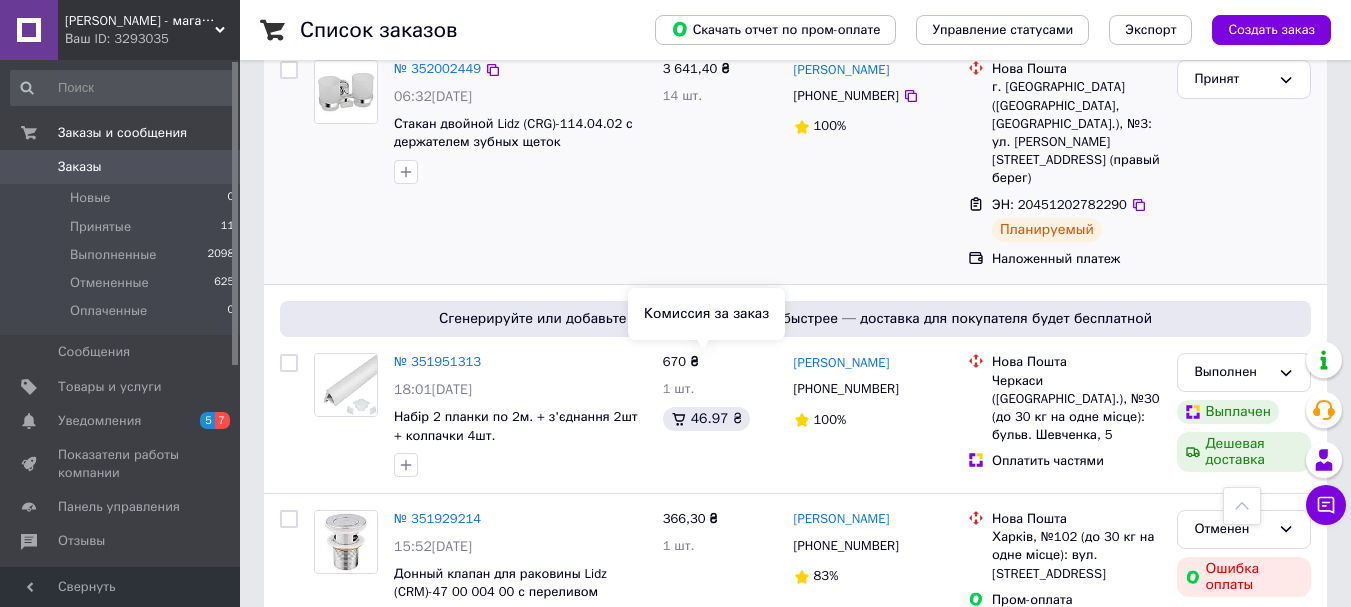 scroll, scrollTop: 500, scrollLeft: 0, axis: vertical 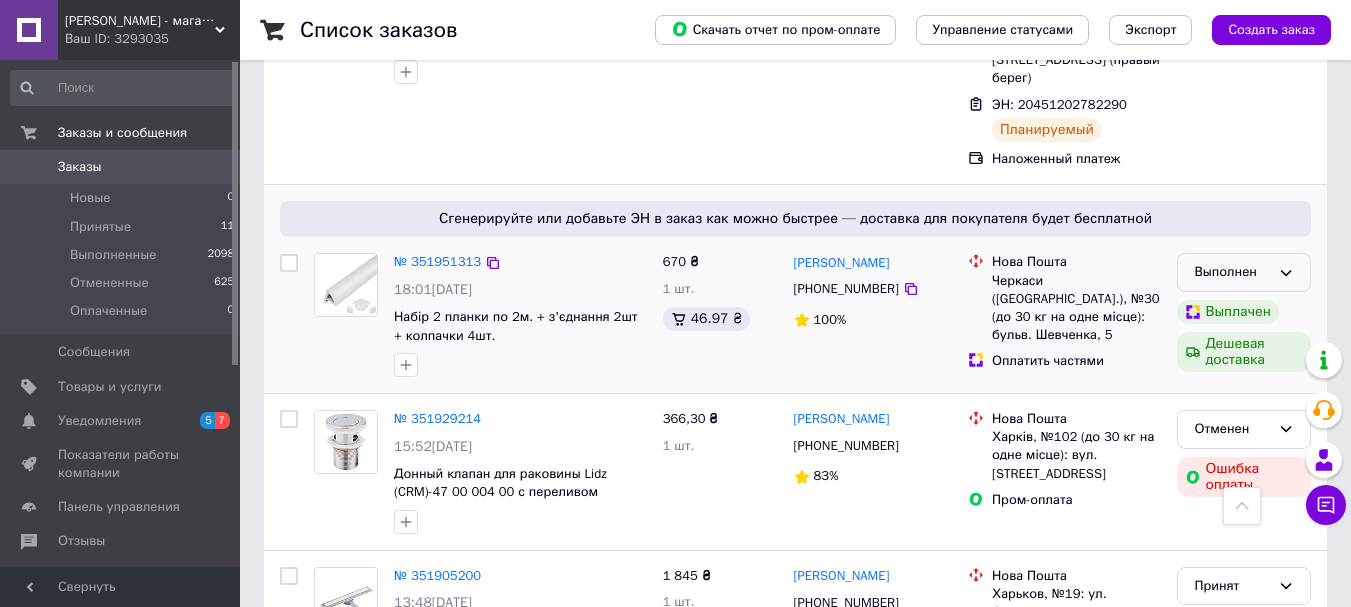 click on "Выполнен" at bounding box center (1232, 272) 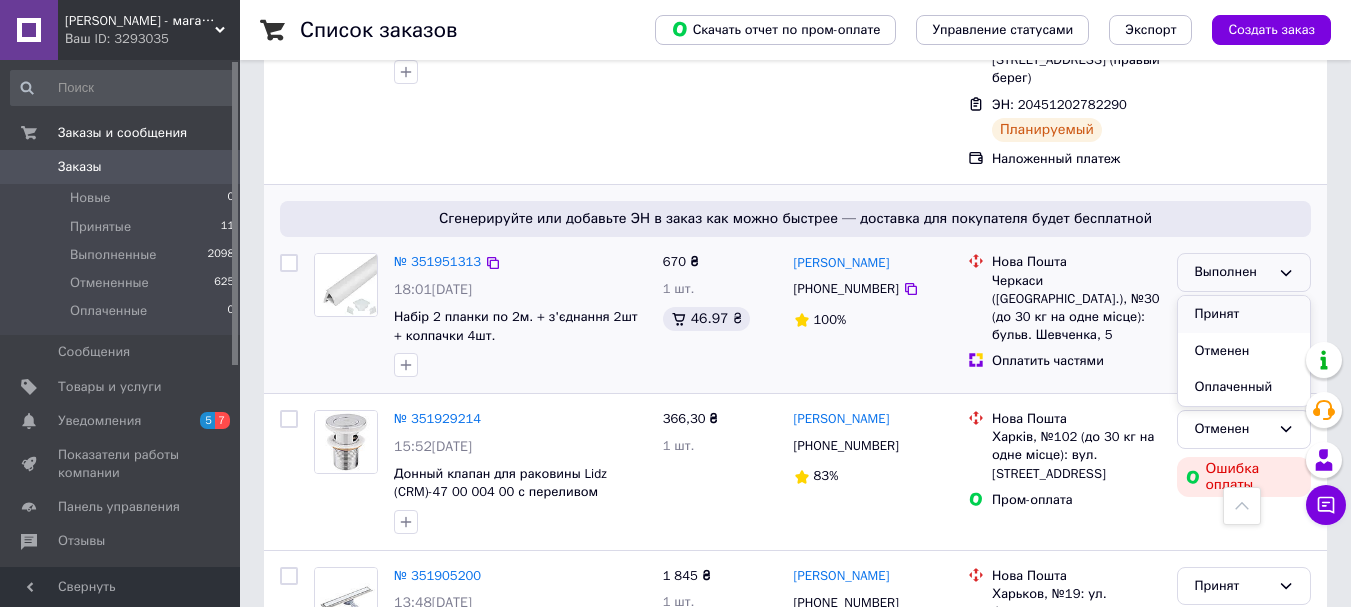 click on "Принят" at bounding box center [1244, 314] 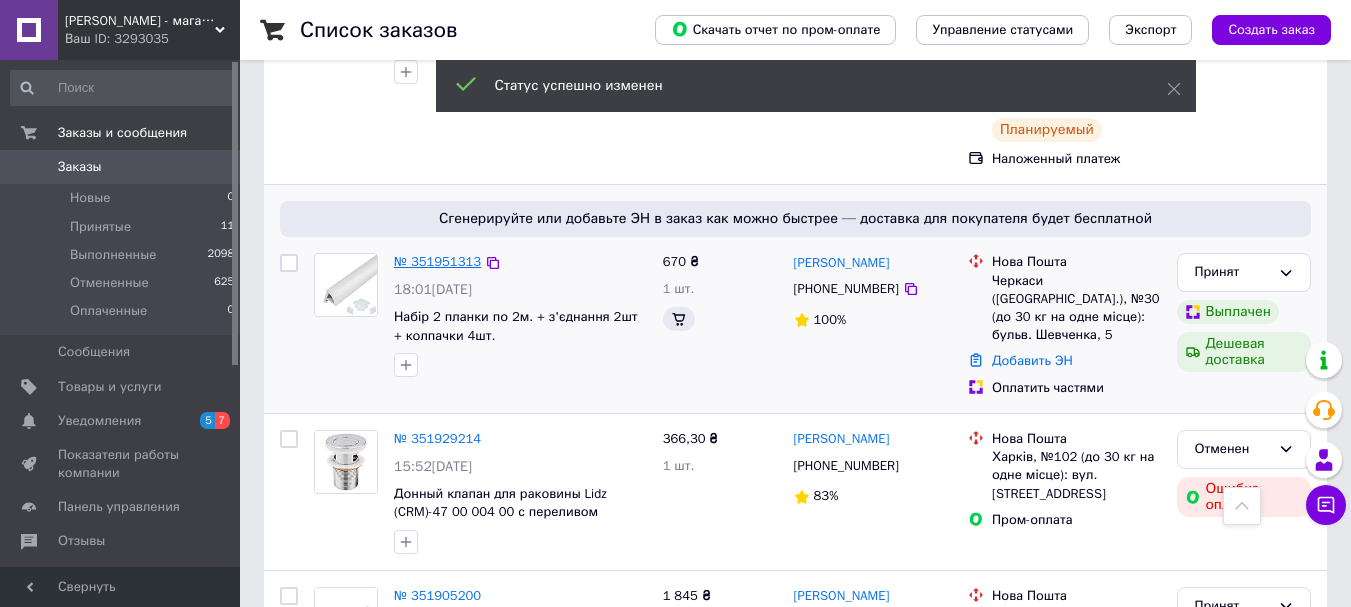 click on "№ 351951313" at bounding box center [437, 261] 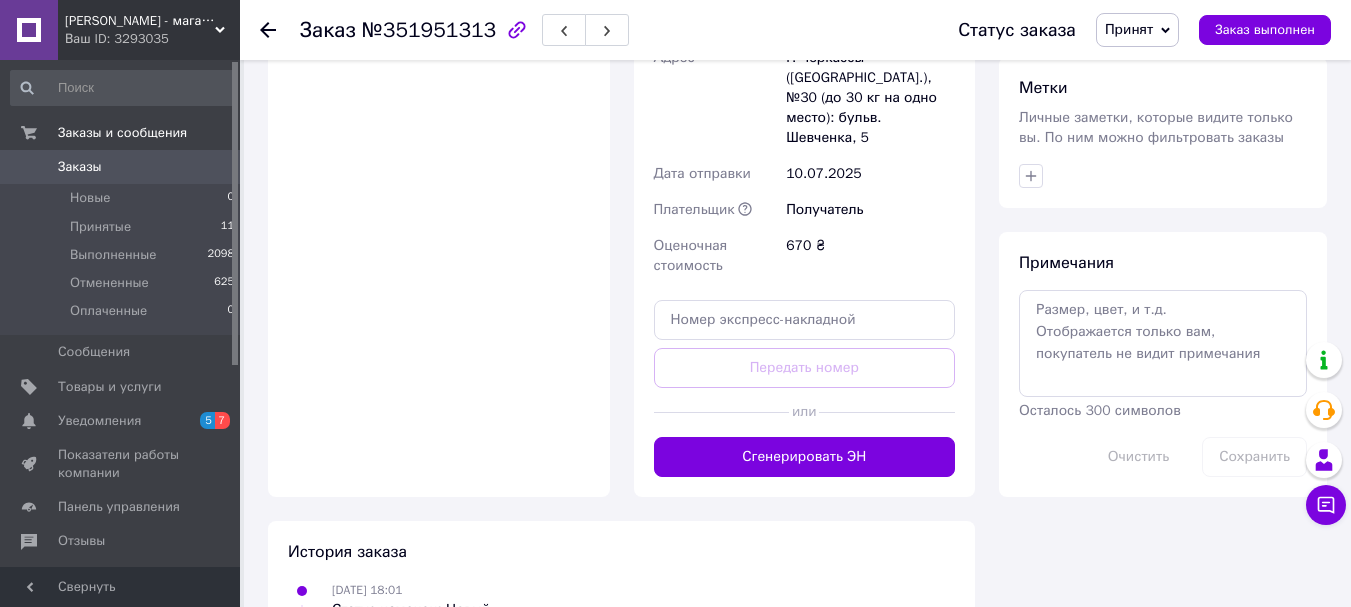 scroll, scrollTop: 800, scrollLeft: 0, axis: vertical 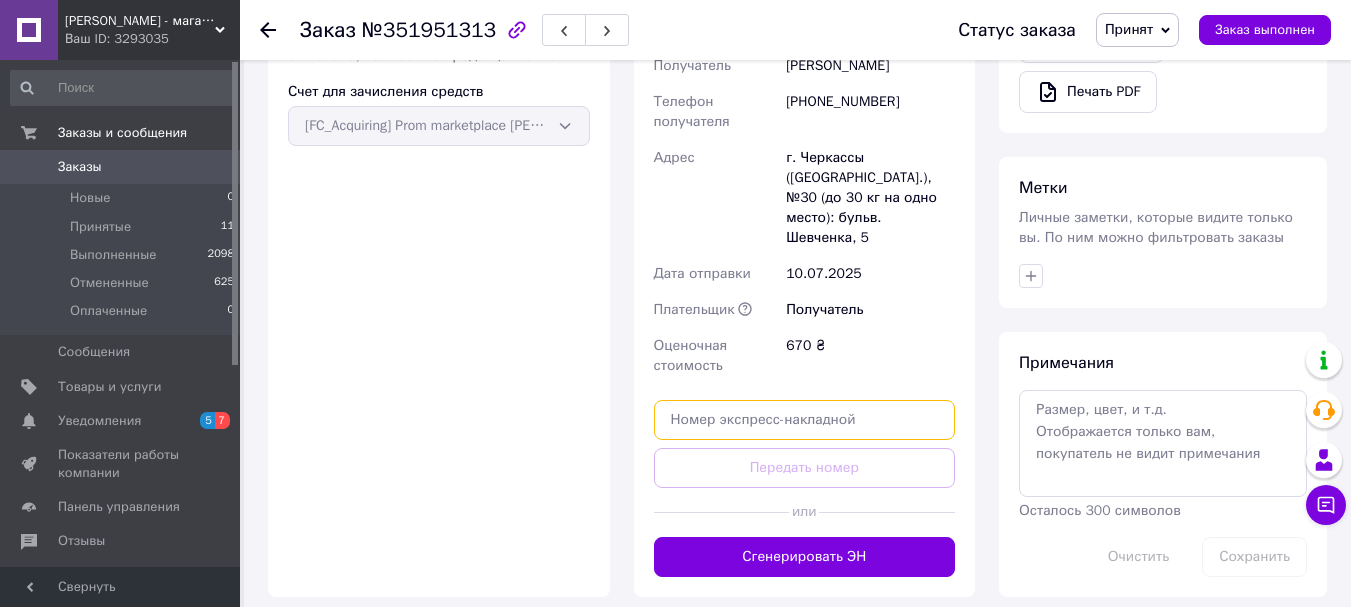 click at bounding box center [805, 420] 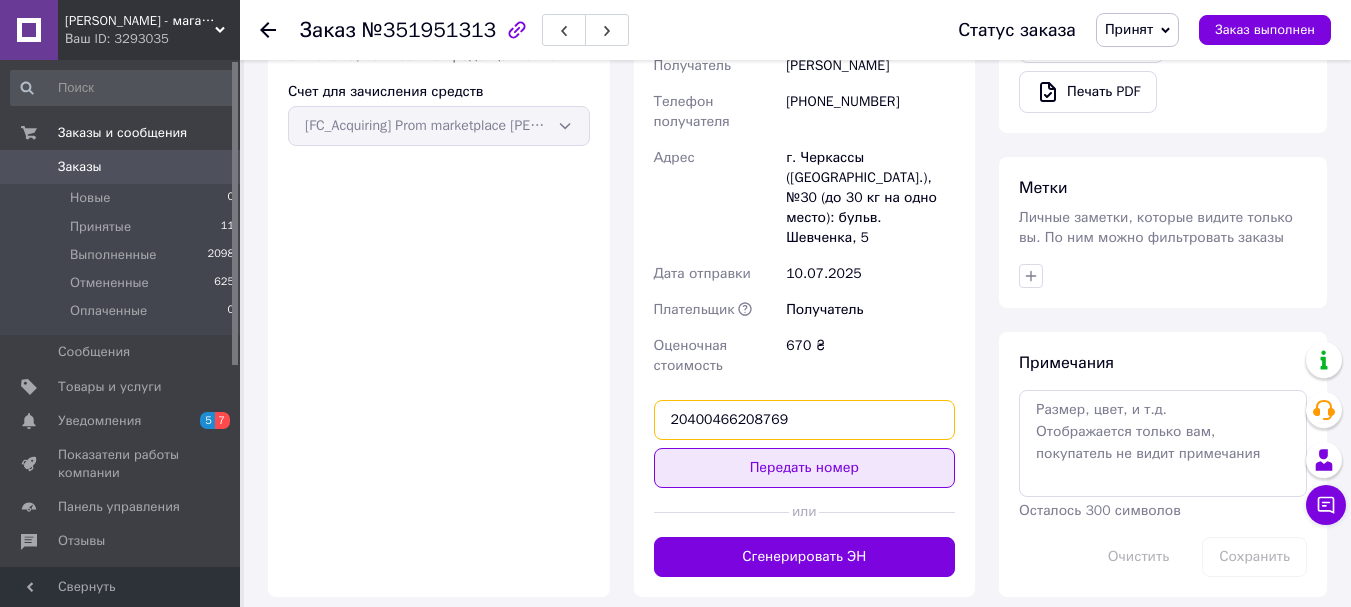 type on "20400466208769" 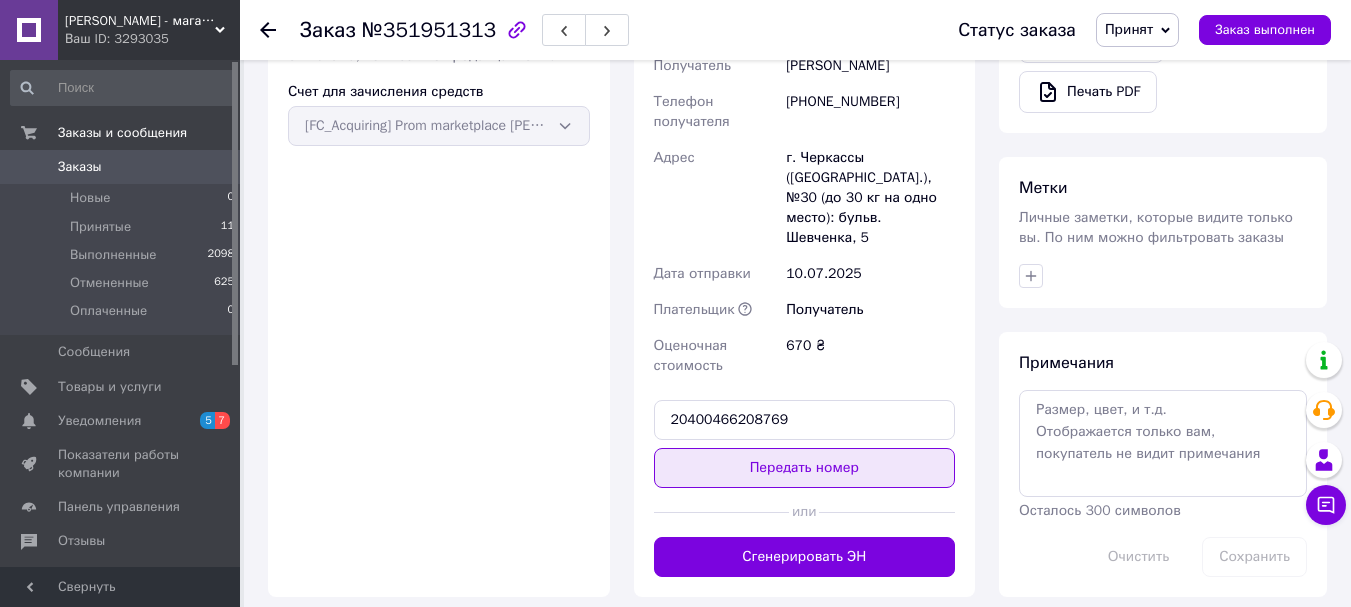 click on "Передать номер" at bounding box center [805, 468] 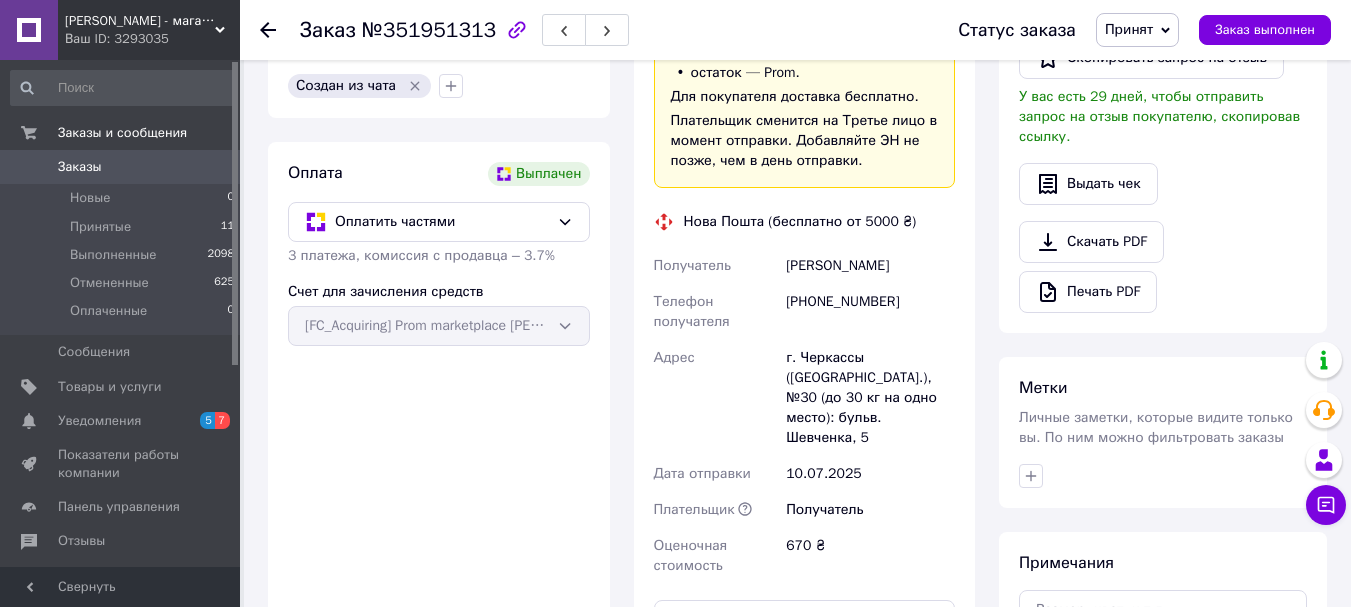 scroll, scrollTop: 800, scrollLeft: 0, axis: vertical 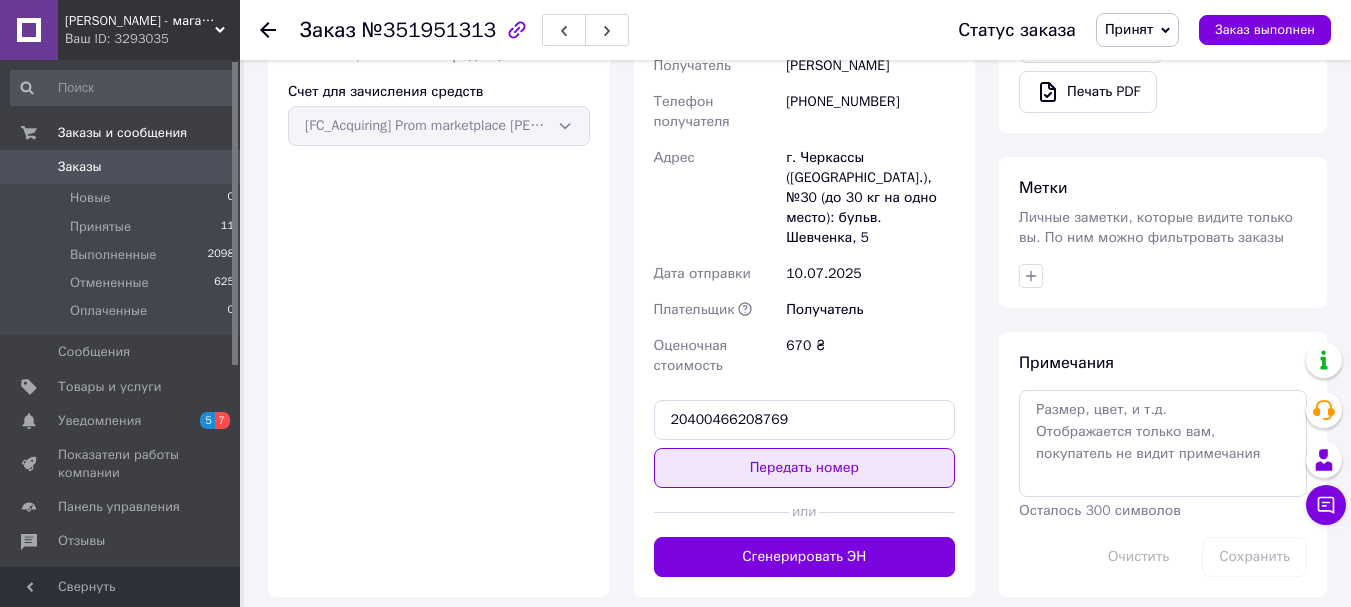 click on "Передать номер" at bounding box center (805, 468) 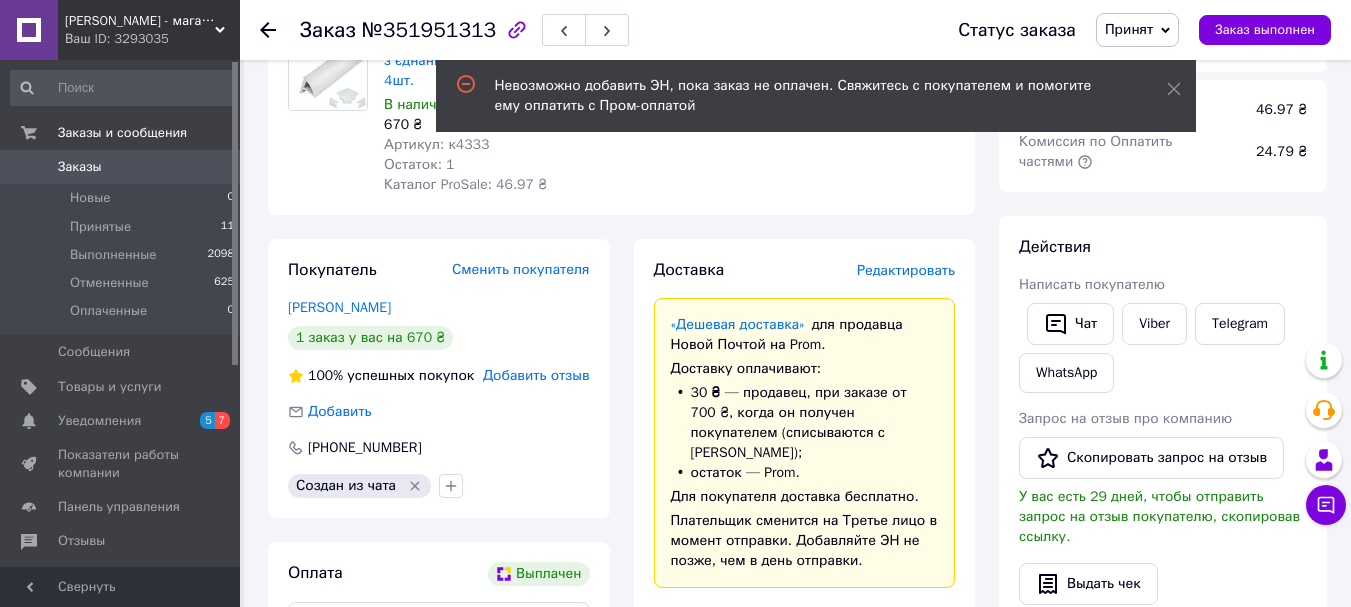 scroll, scrollTop: 0, scrollLeft: 0, axis: both 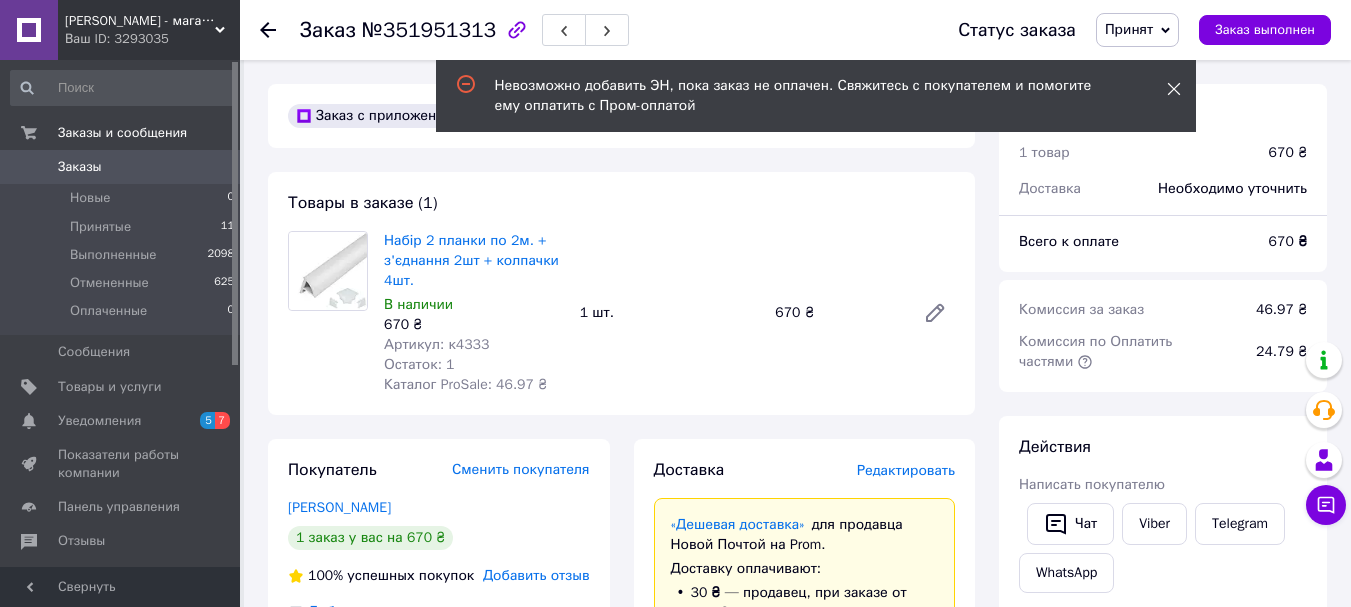 click 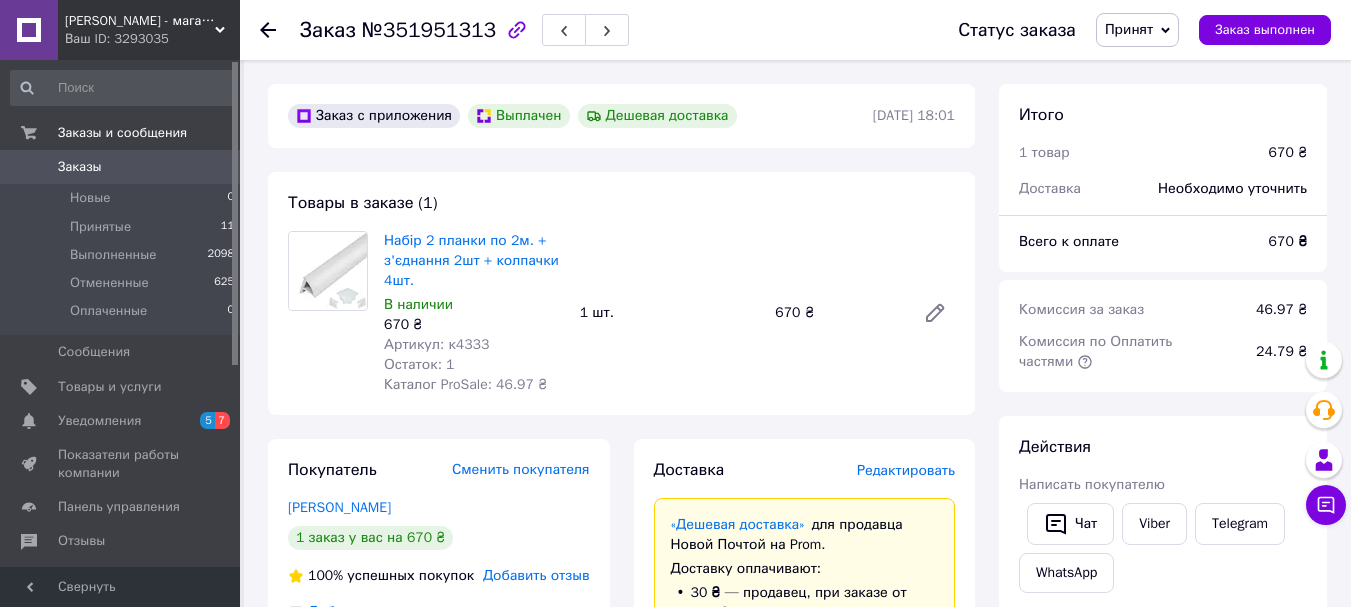 click on "Принят" at bounding box center (1129, 29) 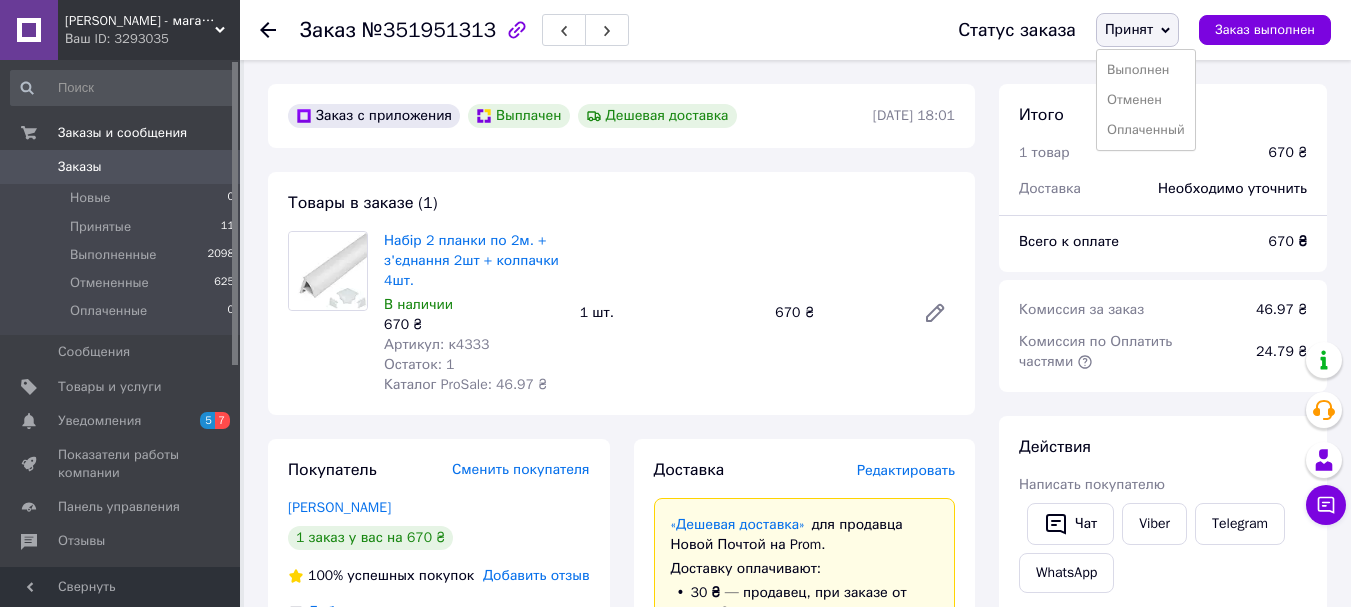 click on "Принят" at bounding box center [1129, 29] 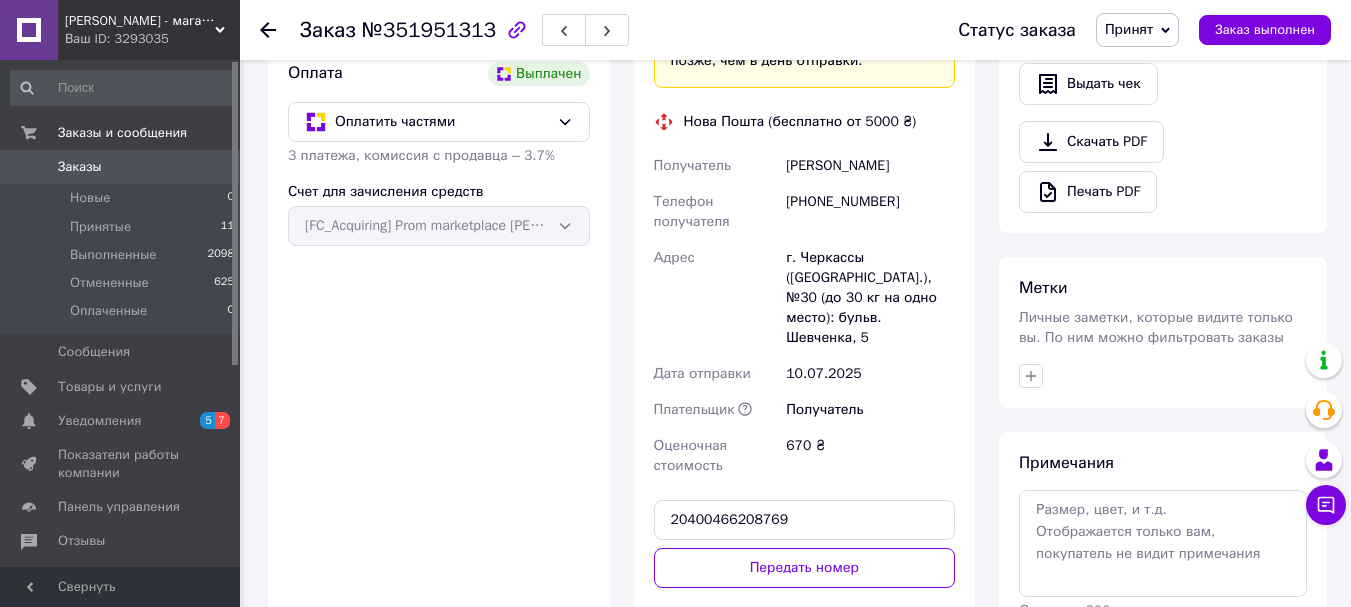 scroll, scrollTop: 900, scrollLeft: 0, axis: vertical 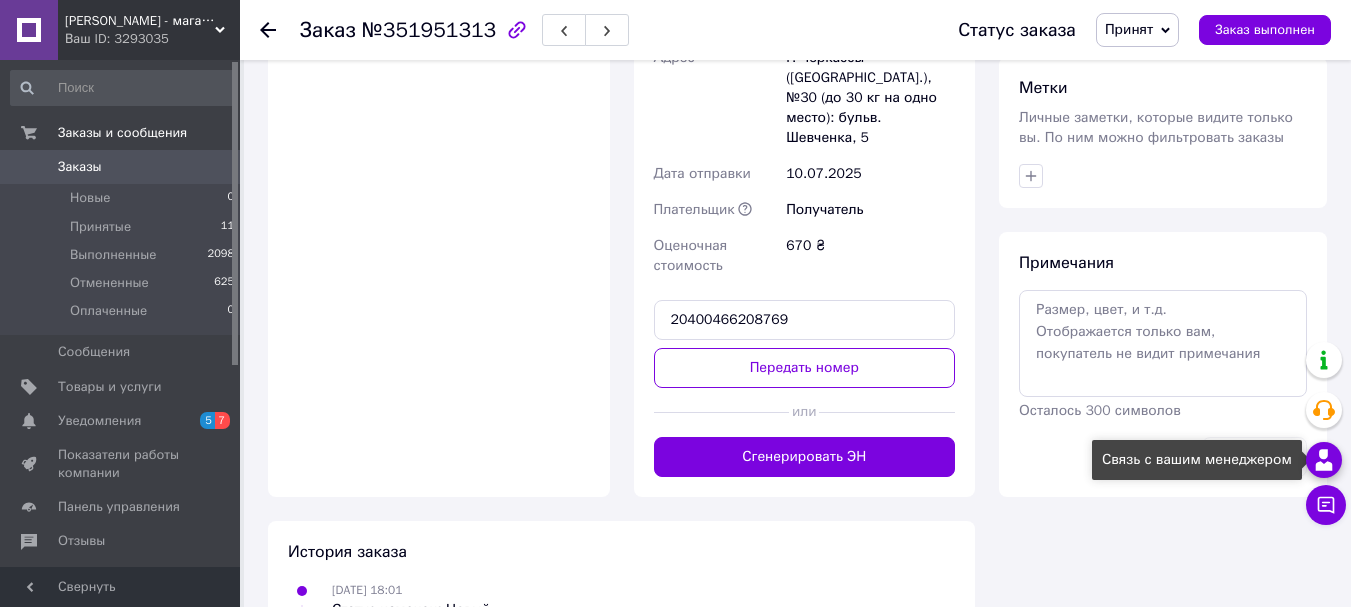 click 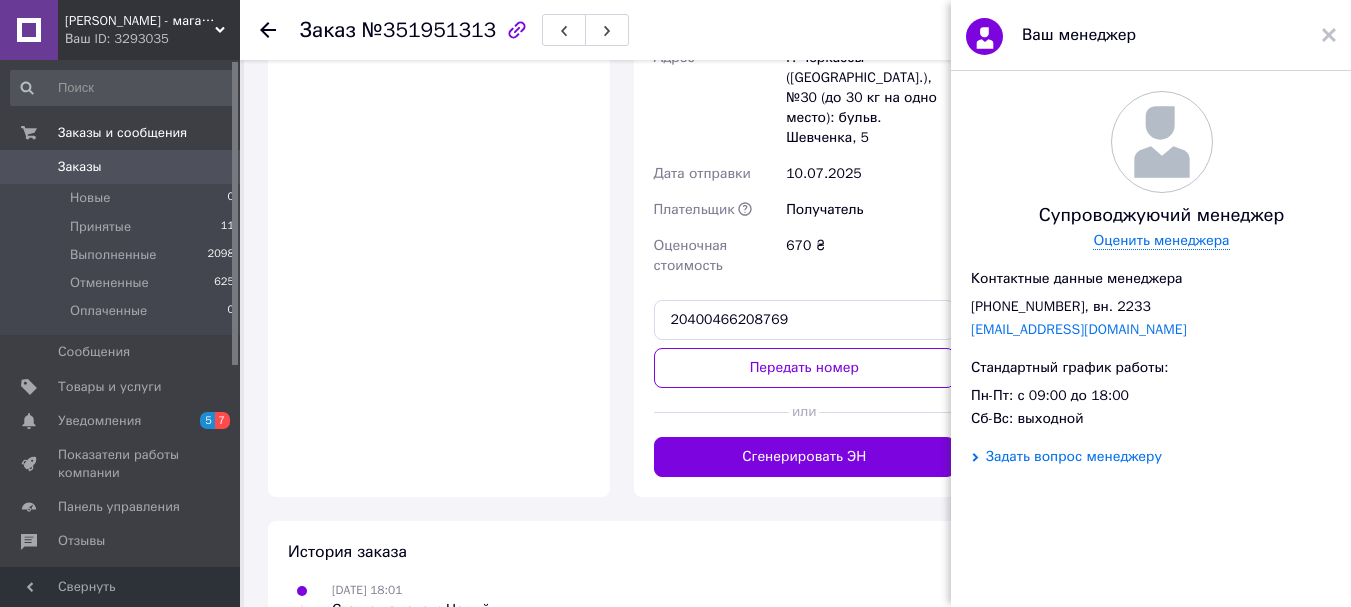 click on "Задать вопрос менеджеру" at bounding box center (1074, 457) 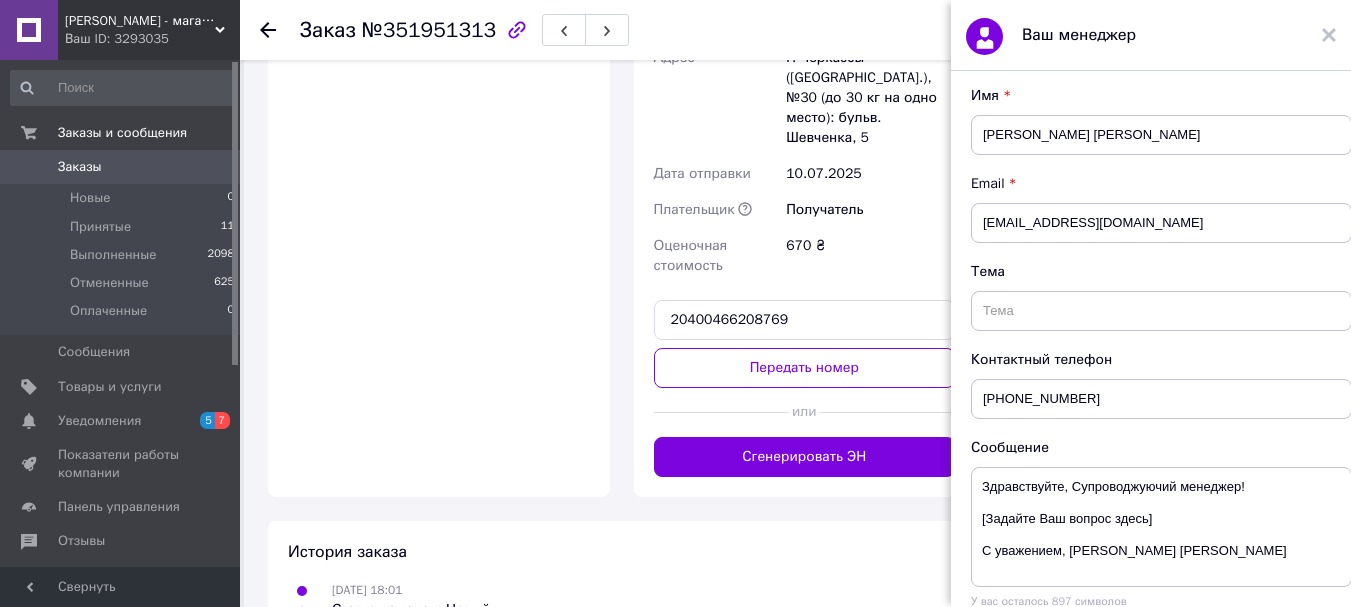 scroll, scrollTop: 539, scrollLeft: 0, axis: vertical 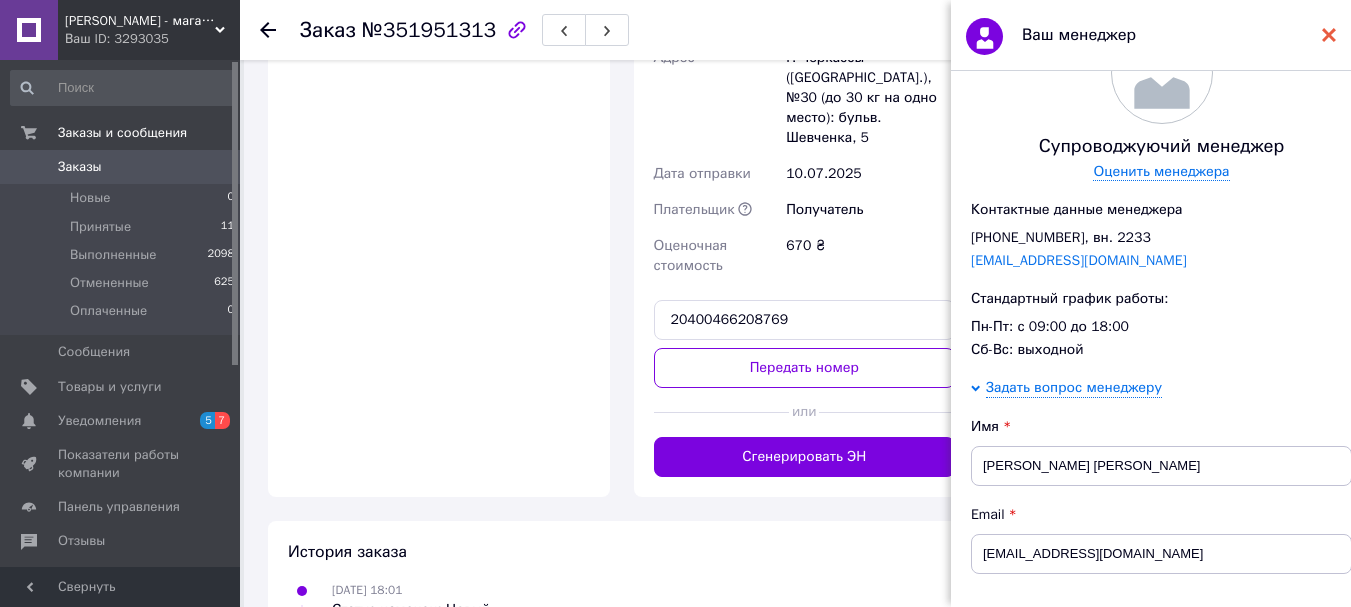 click at bounding box center [1329, 35] 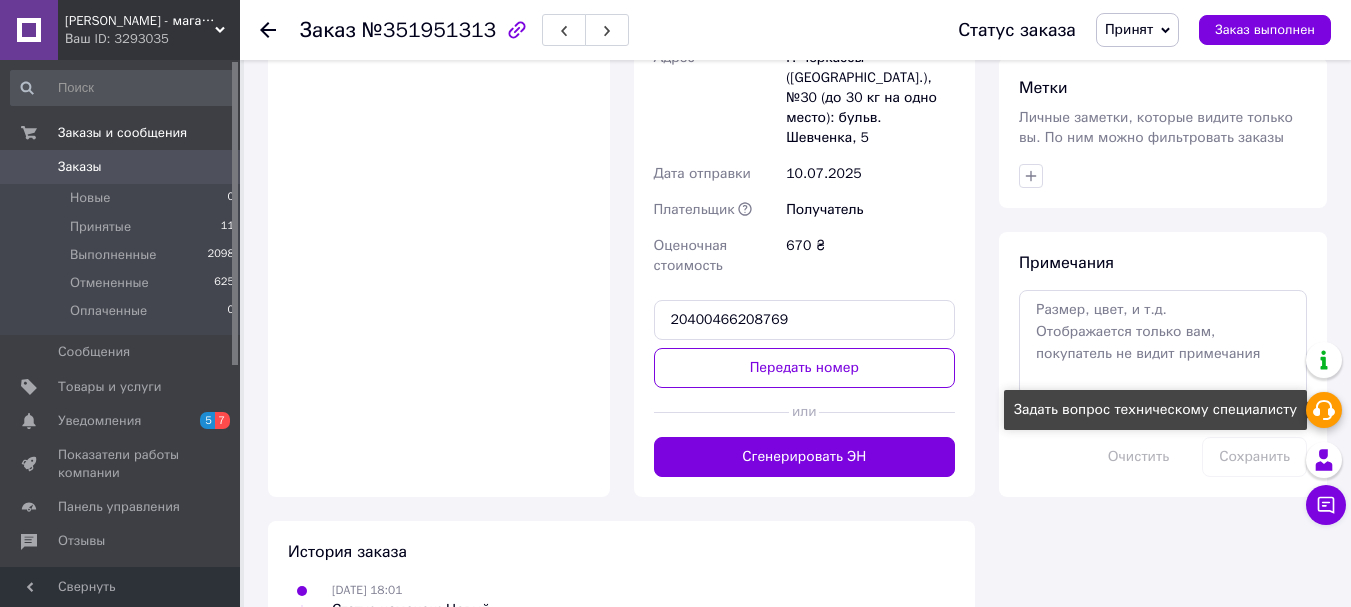 click 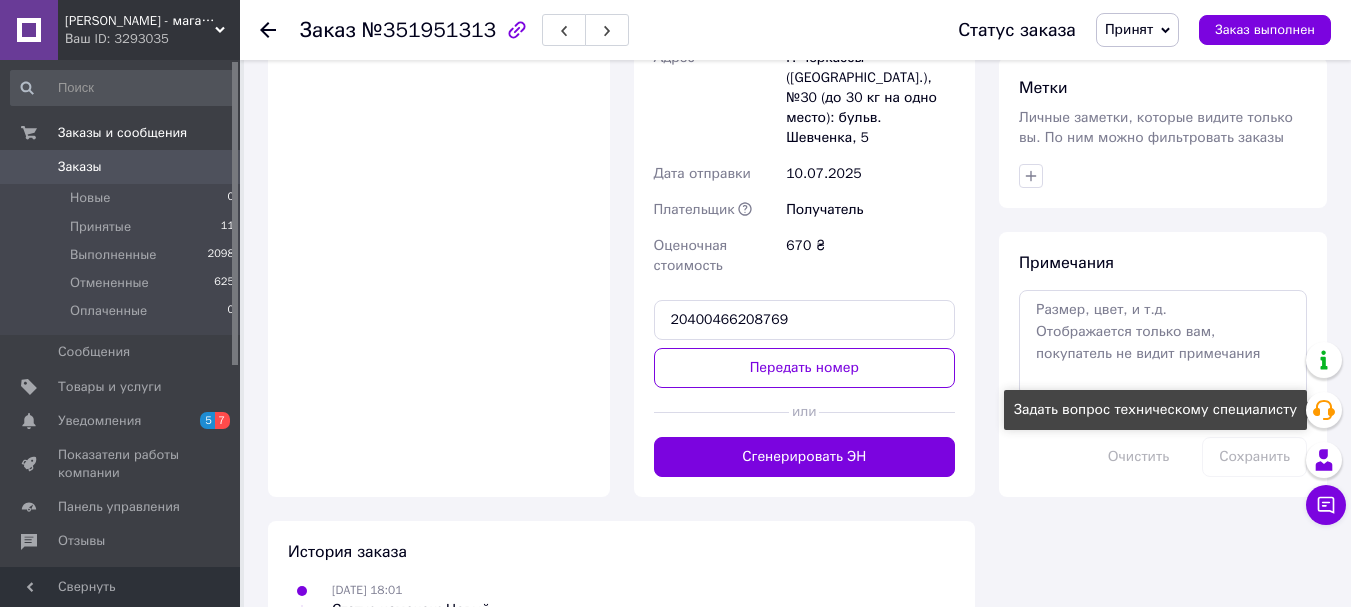 click at bounding box center [1163, 176] 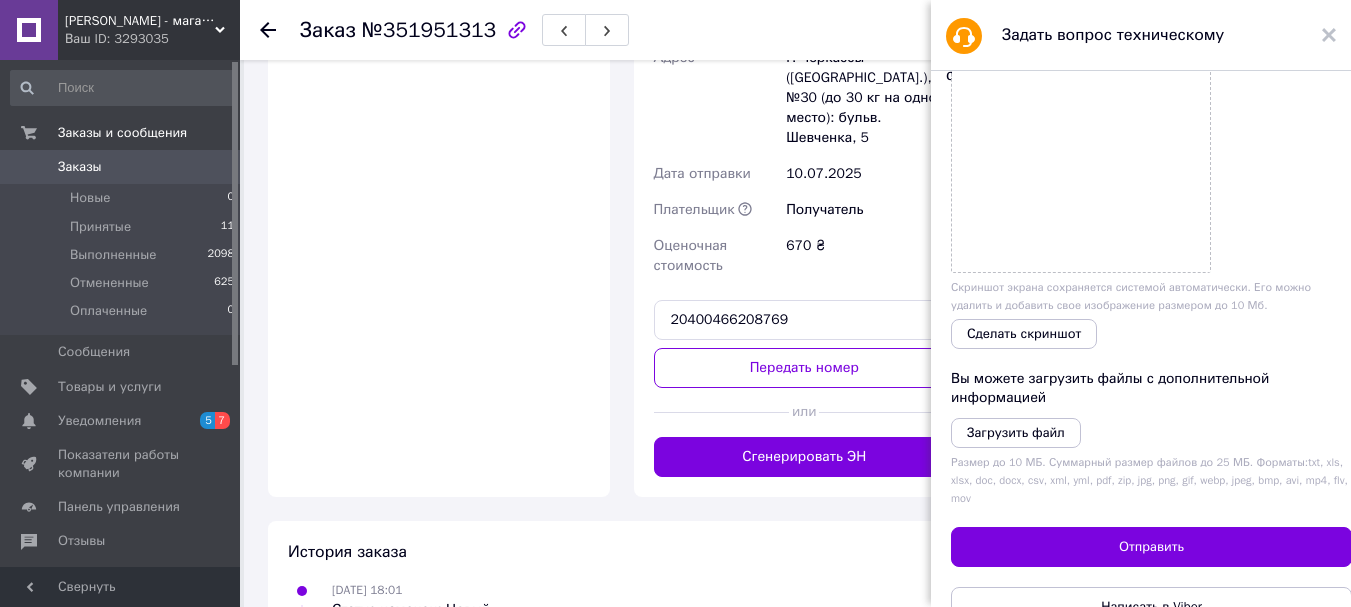 scroll, scrollTop: 96, scrollLeft: 0, axis: vertical 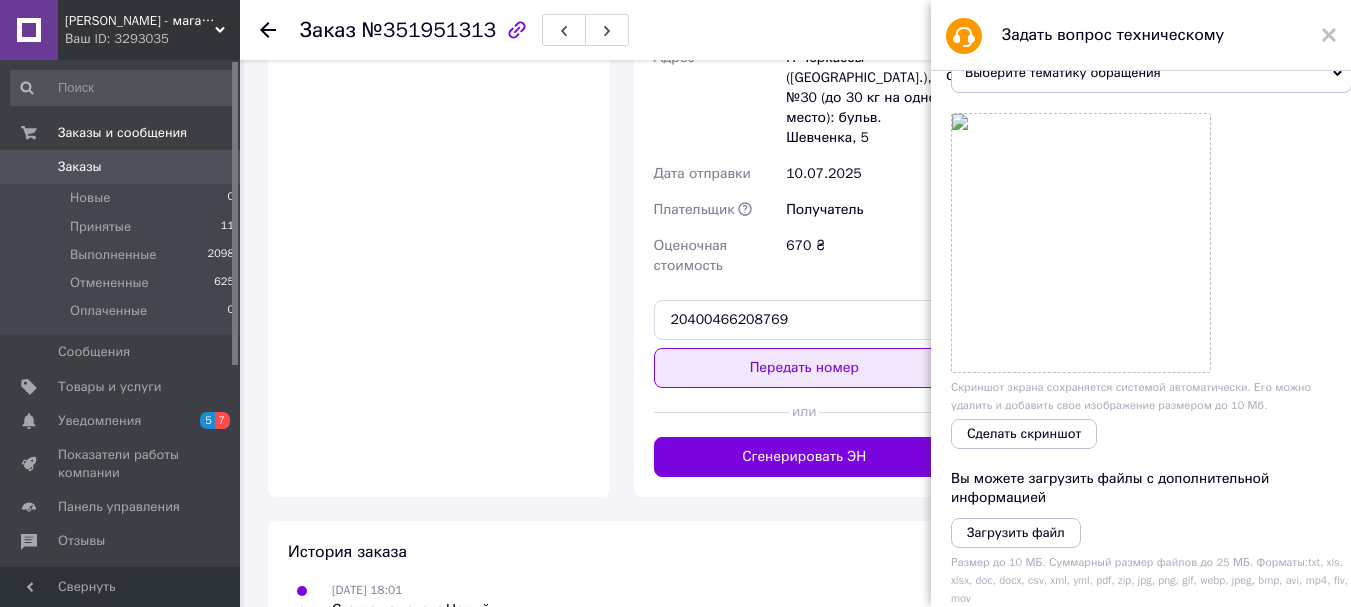 click on "Передать номер" at bounding box center (805, 368) 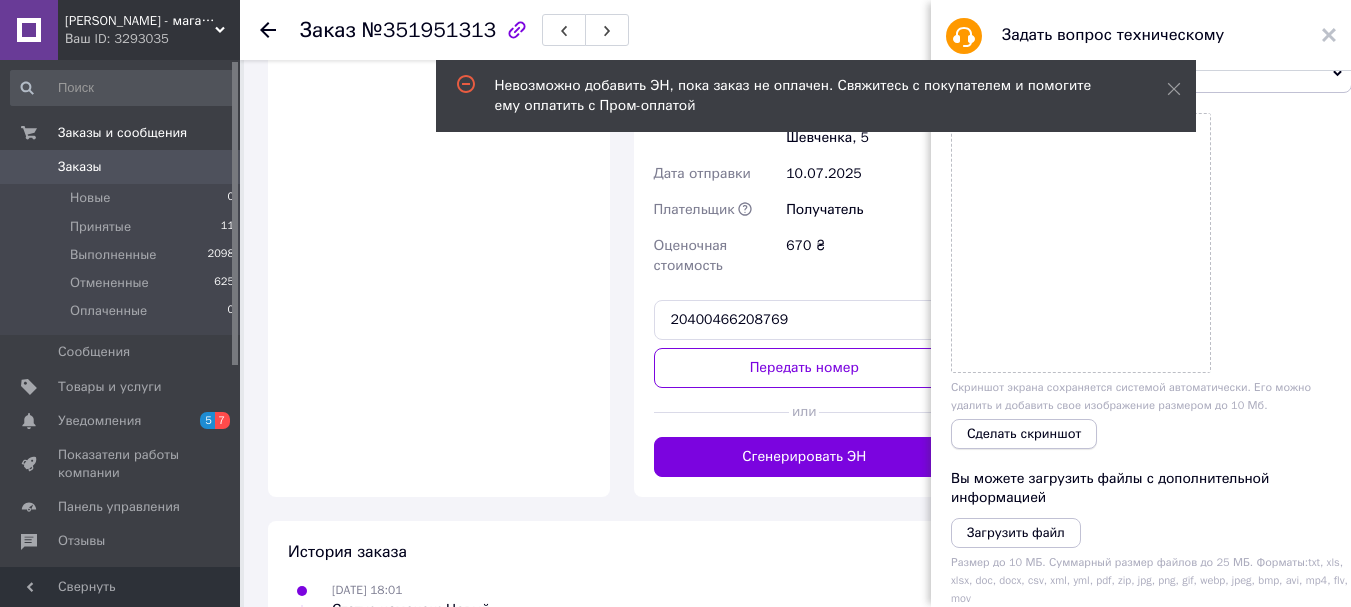 click on "Сделать скриншот" at bounding box center [1024, 434] 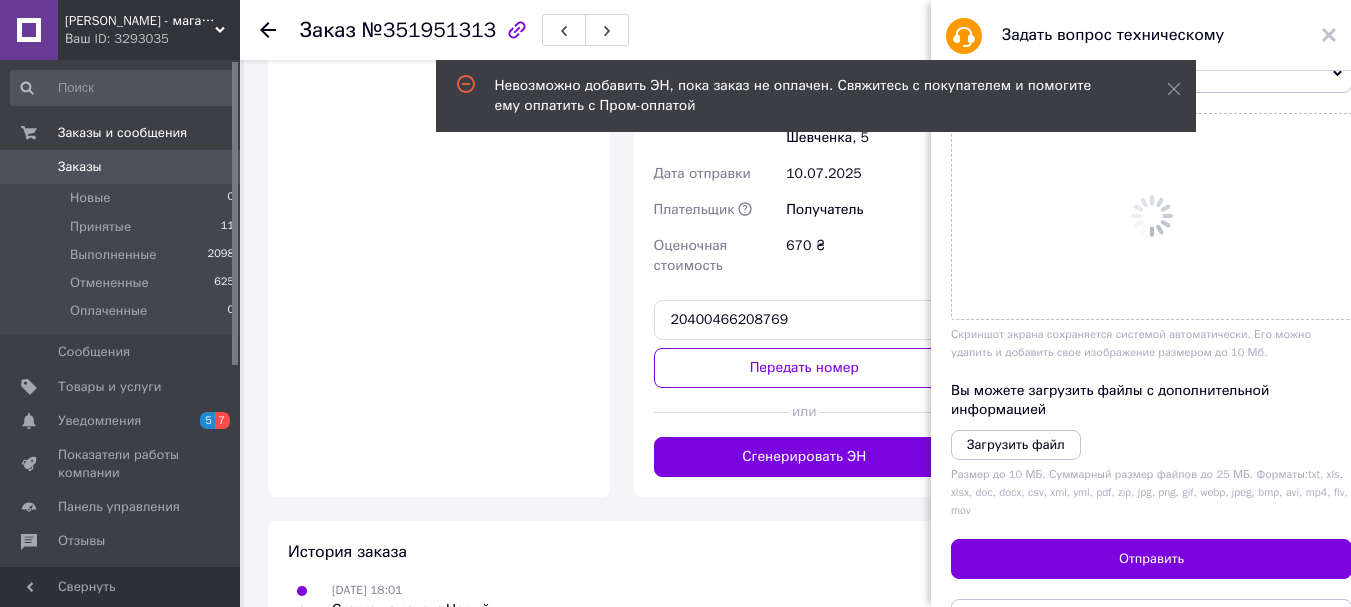 scroll, scrollTop: 0, scrollLeft: 0, axis: both 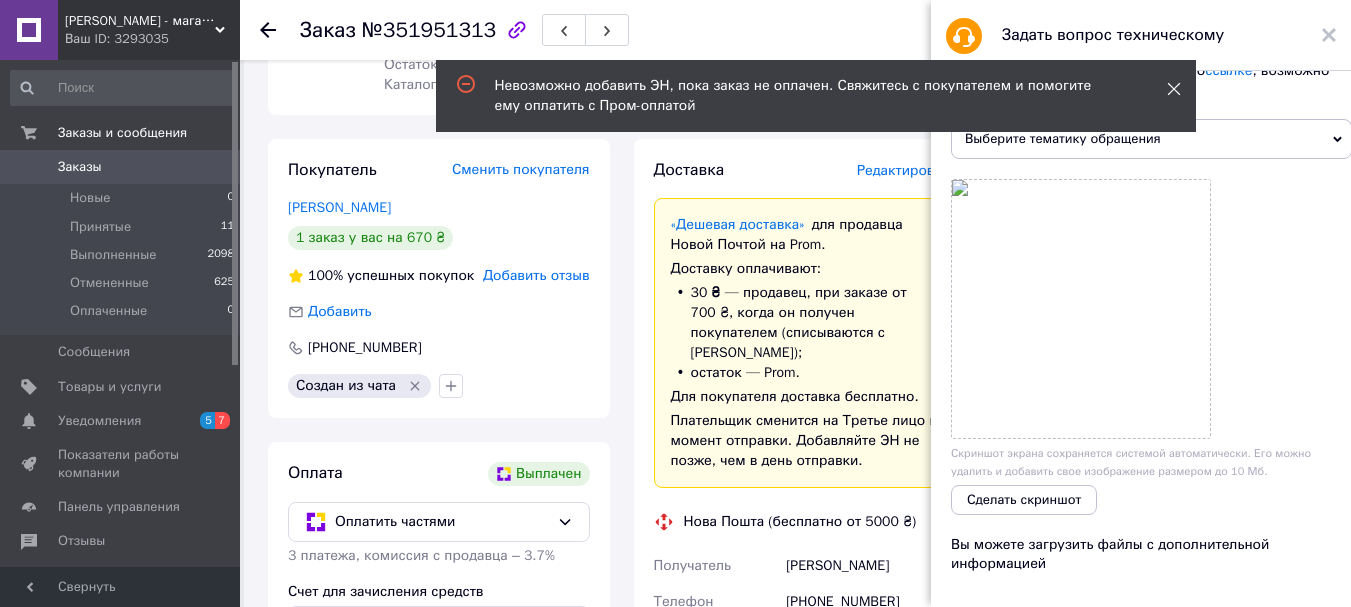 click 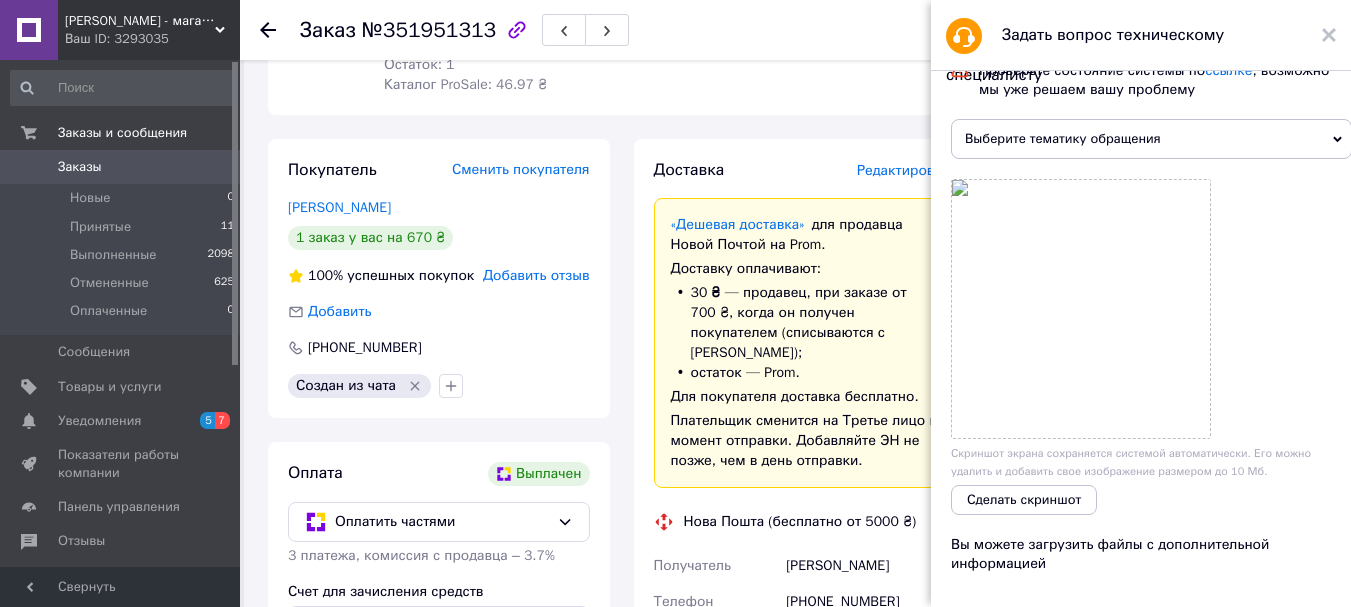 scroll, scrollTop: 0, scrollLeft: 0, axis: both 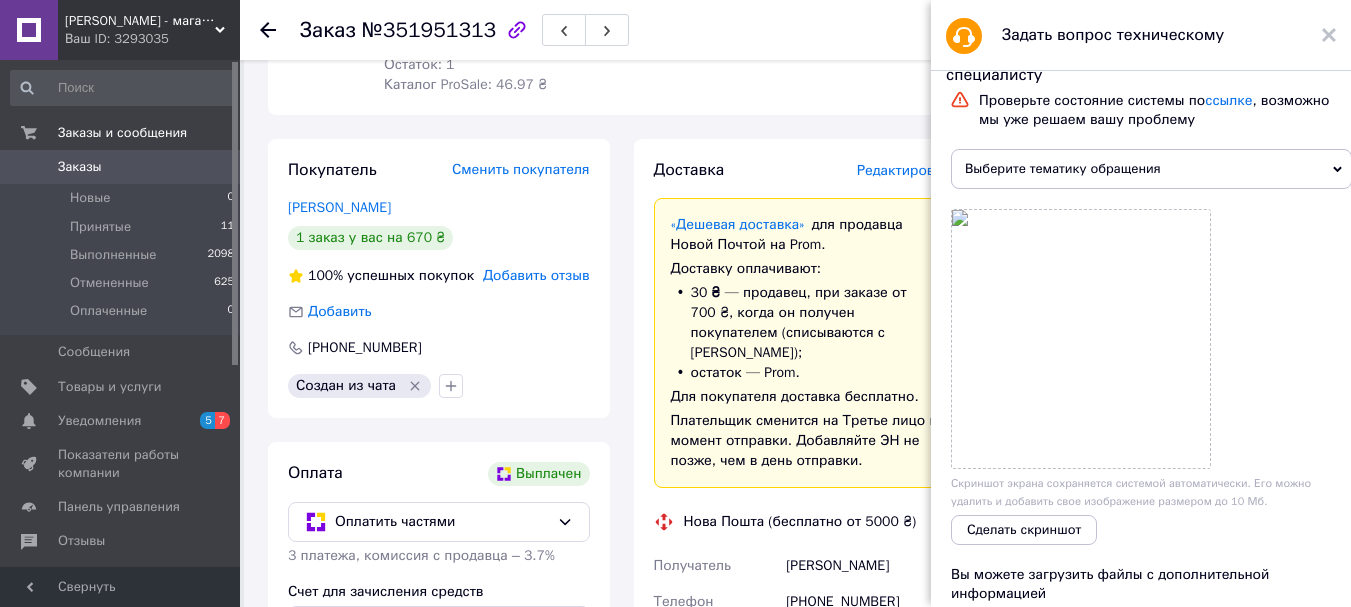 click at bounding box center (1151, 339) 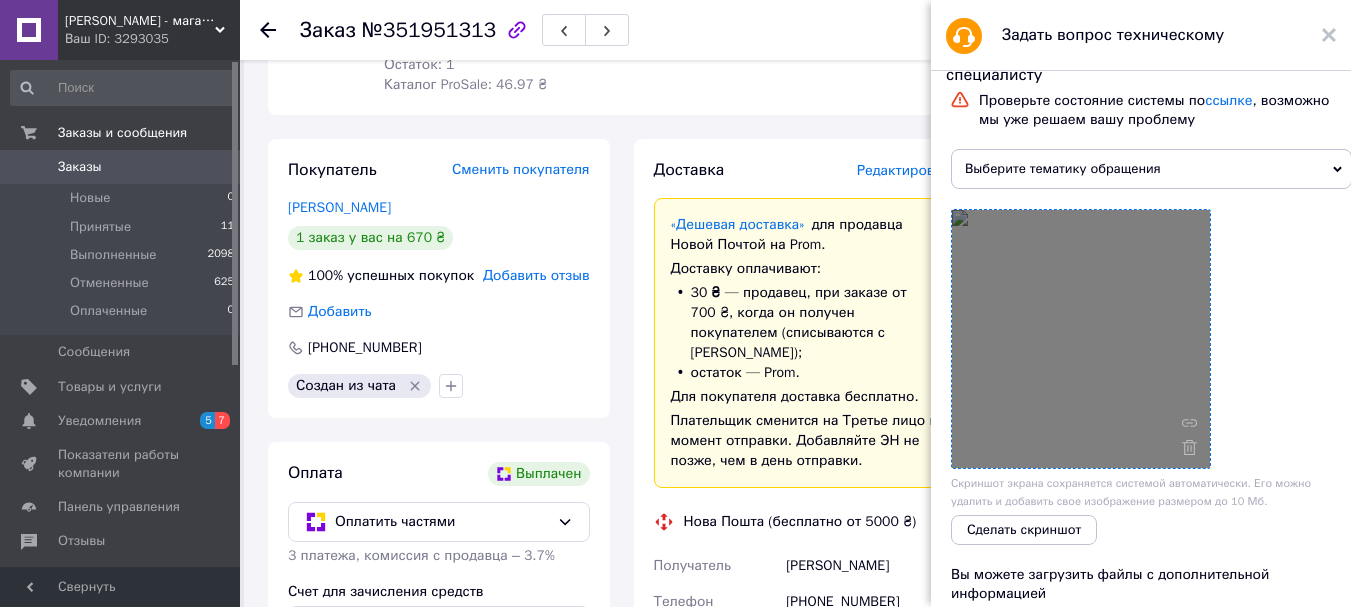 click at bounding box center (1081, 339) 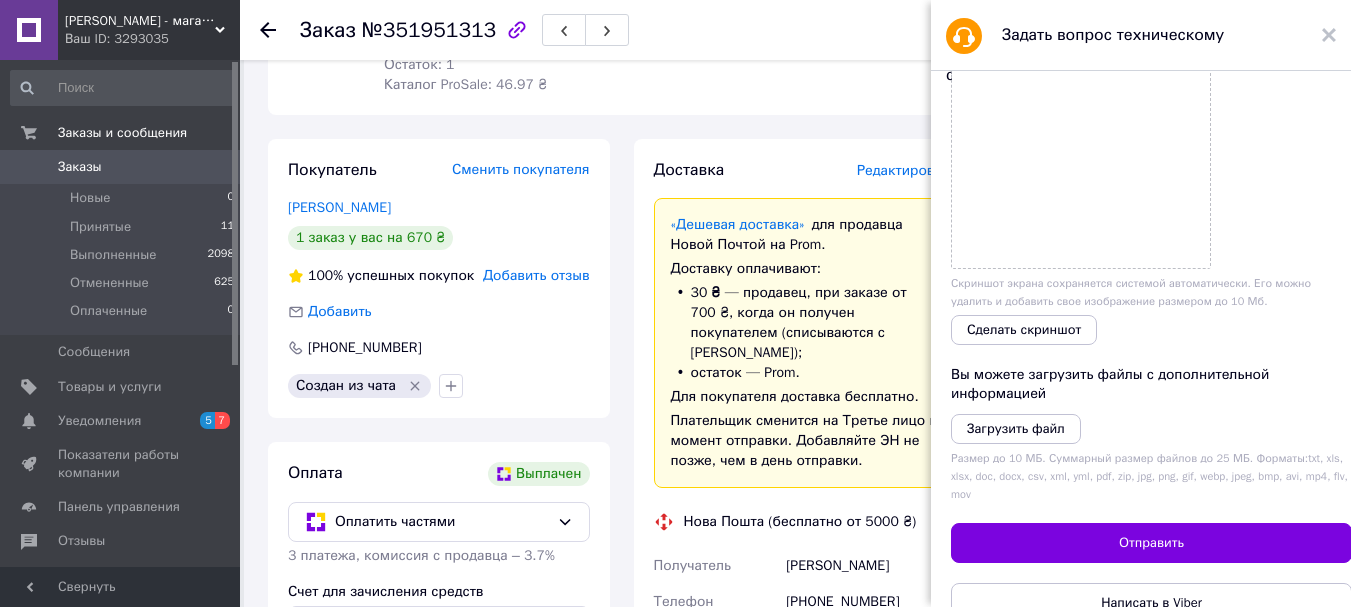 scroll, scrollTop: 296, scrollLeft: 0, axis: vertical 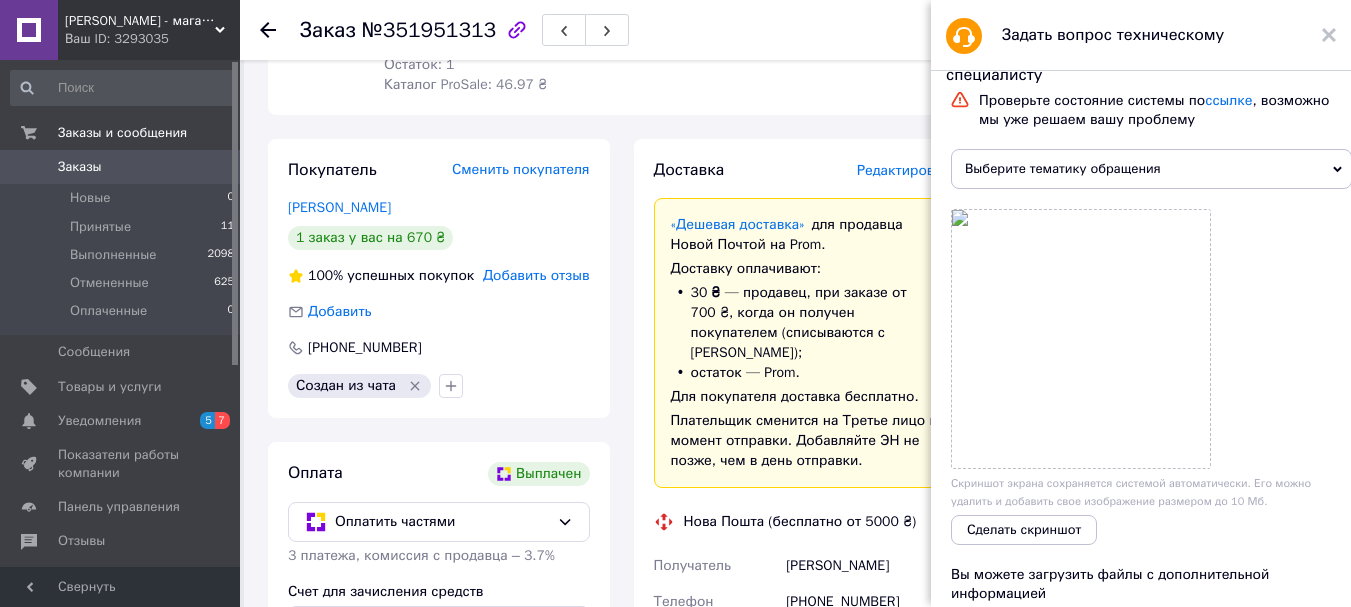 click on "Выберите тематику обращения" at bounding box center (1151, 169) 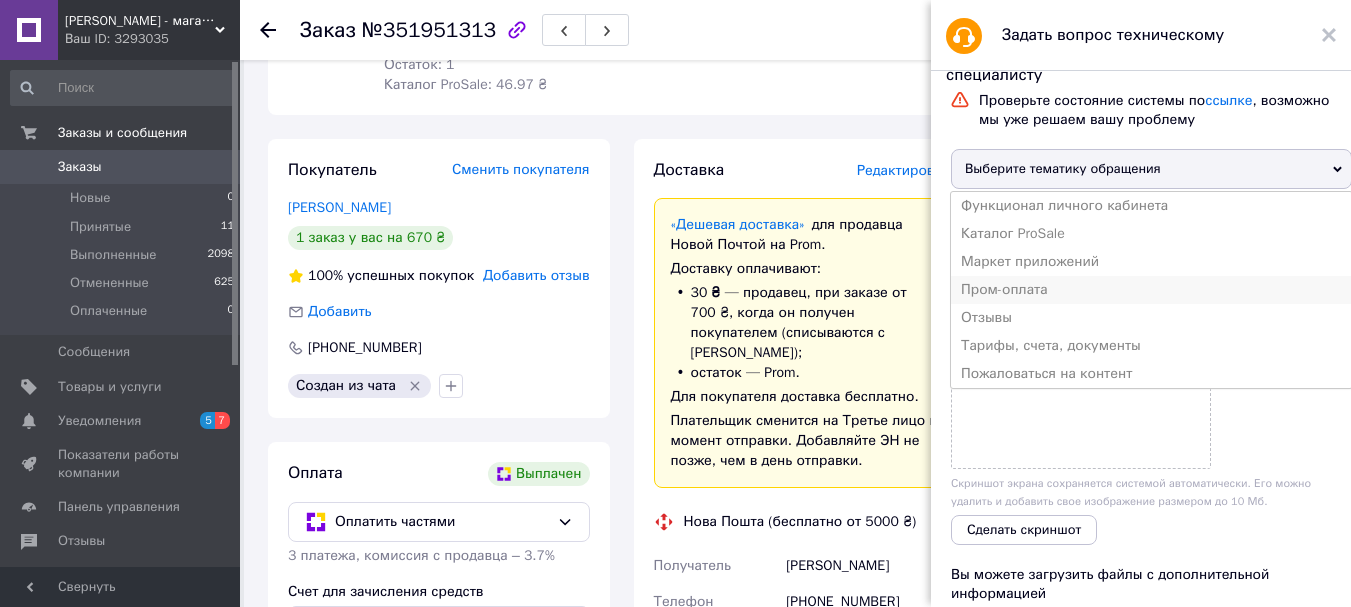 click on "Пром-оплата" at bounding box center (1151, 290) 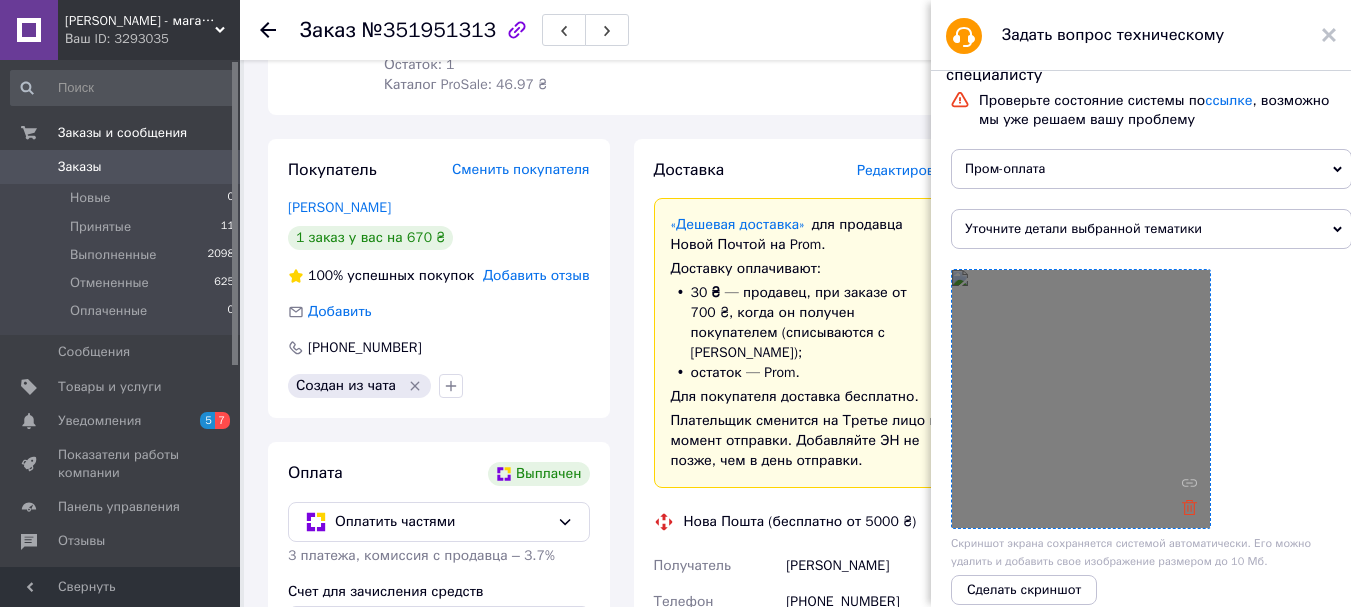 scroll, scrollTop: 200, scrollLeft: 0, axis: vertical 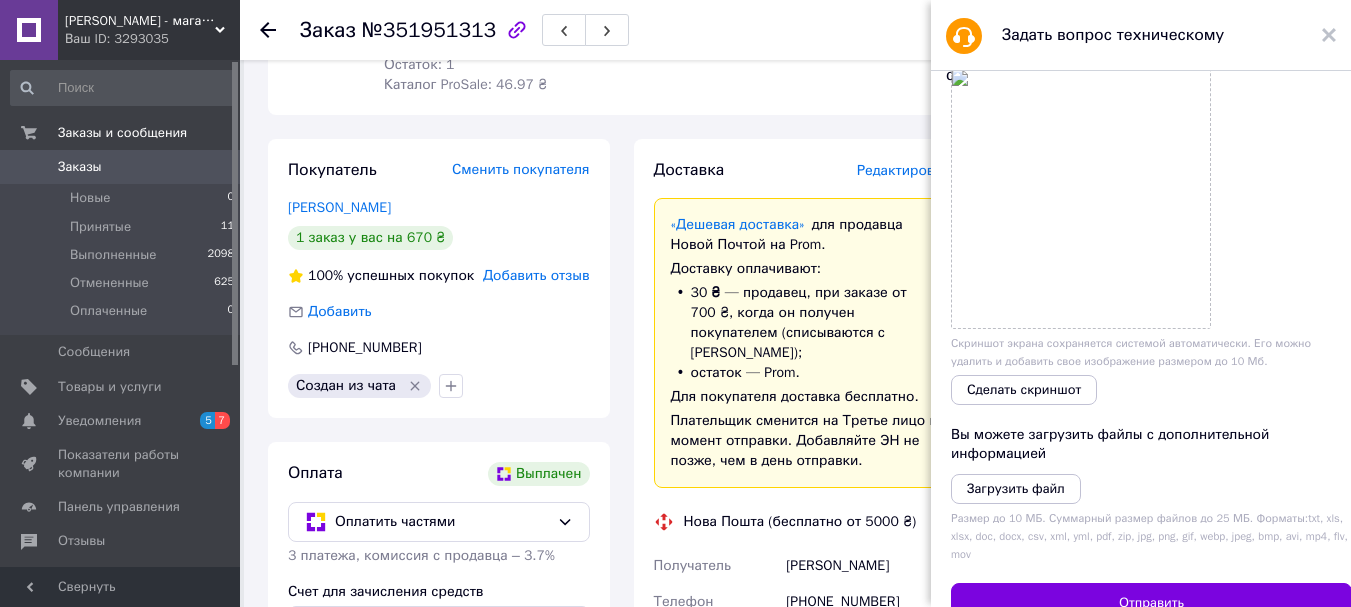 click at bounding box center (1151, 199) 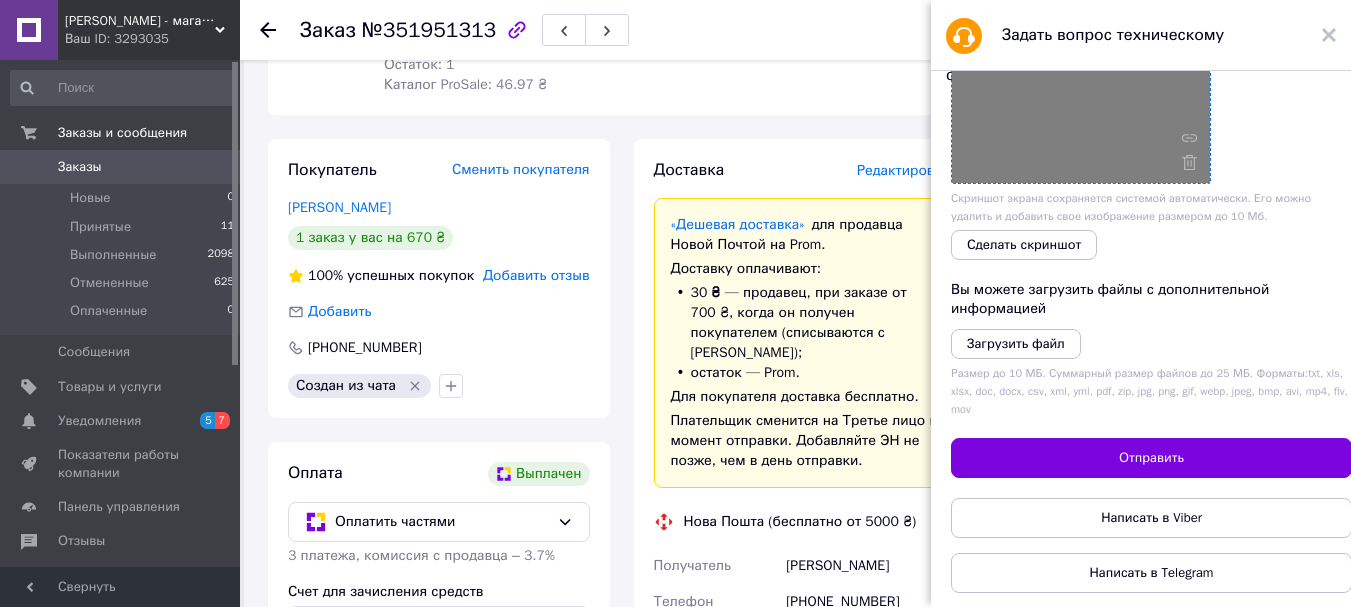 scroll, scrollTop: 55, scrollLeft: 0, axis: vertical 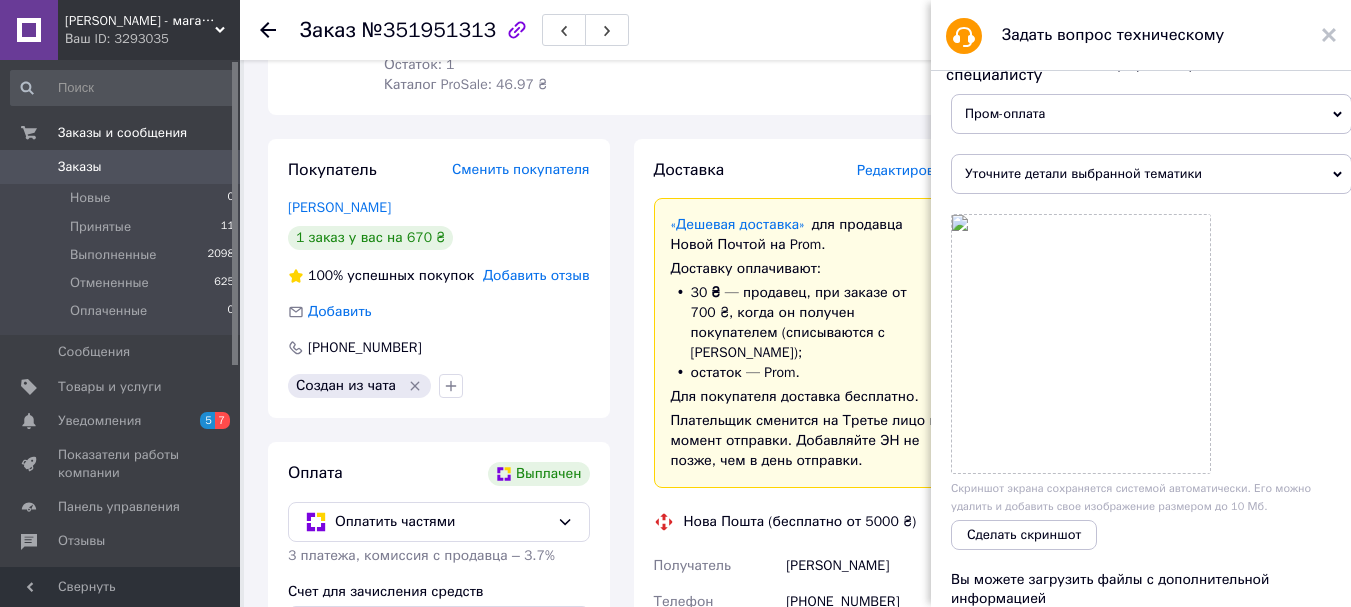 click at bounding box center (1151, 344) 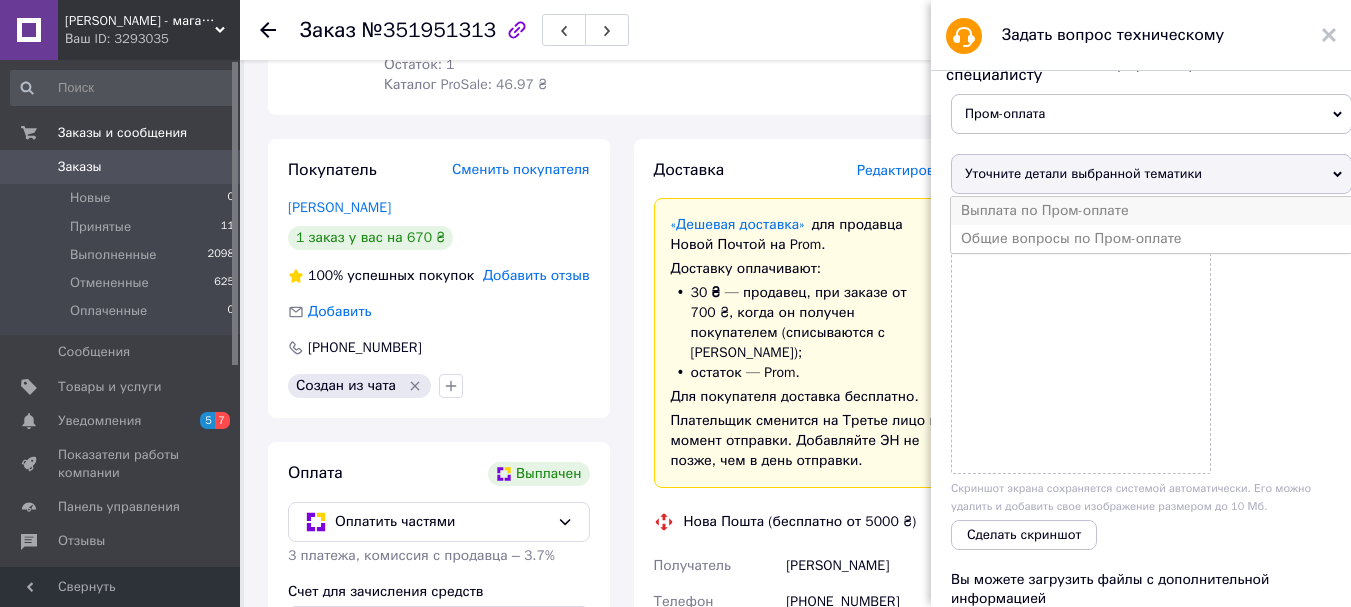 click on "Выплата по Пром-оплате" at bounding box center (1151, 211) 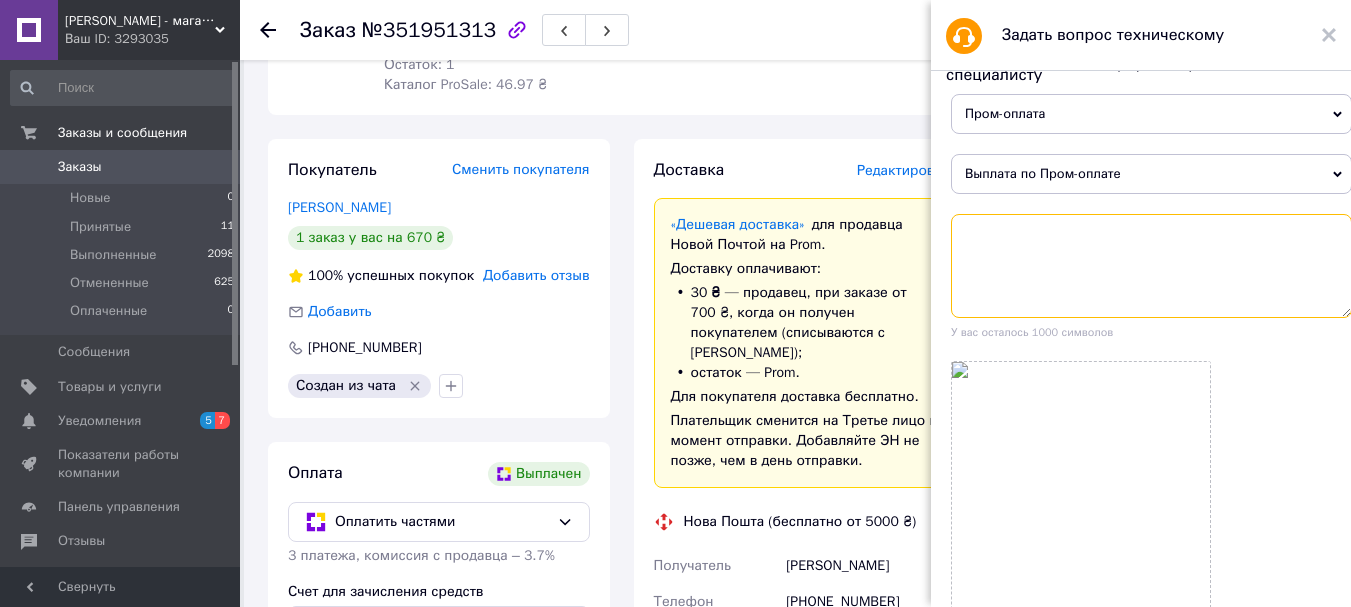 click at bounding box center (1151, 266) 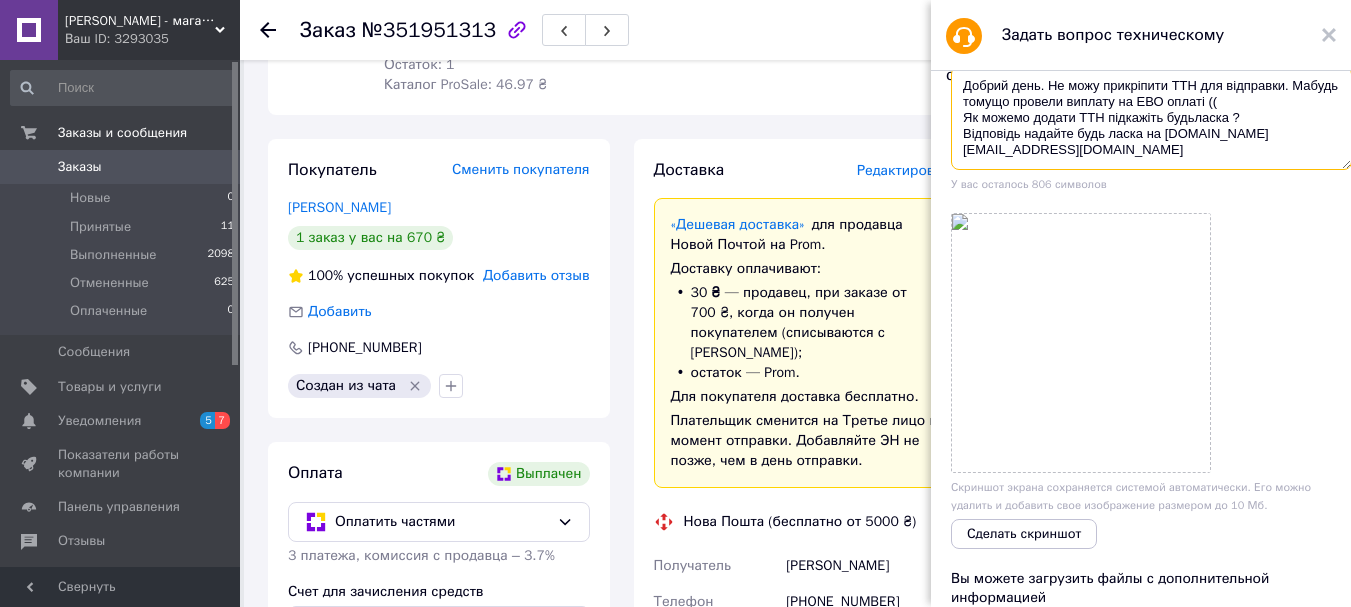 scroll, scrollTop: 503, scrollLeft: 0, axis: vertical 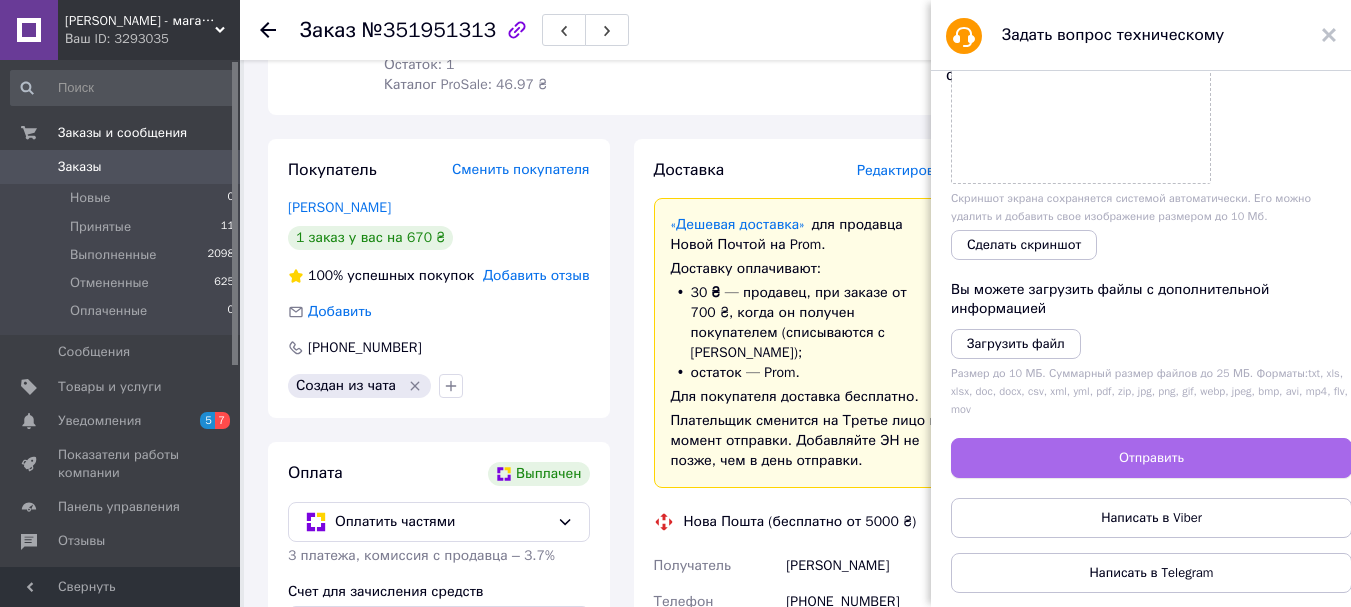 type on "Добрий день. Не можу прикріпити ТТН для відправки. Мабудь томущо провели виплату на ЕВО оплаті ((
Як можемо додати ТТН підкажіть будьласка ?
Відповідь надайте будь ласка на dixen.shop@gmail.com" 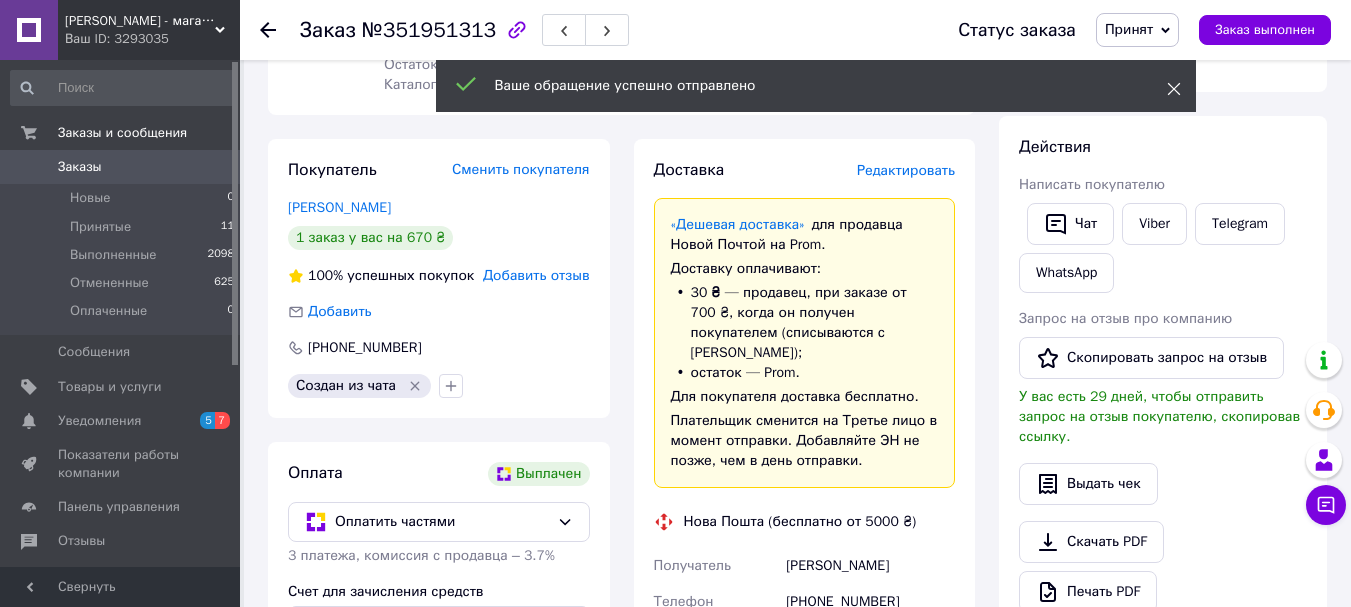 click 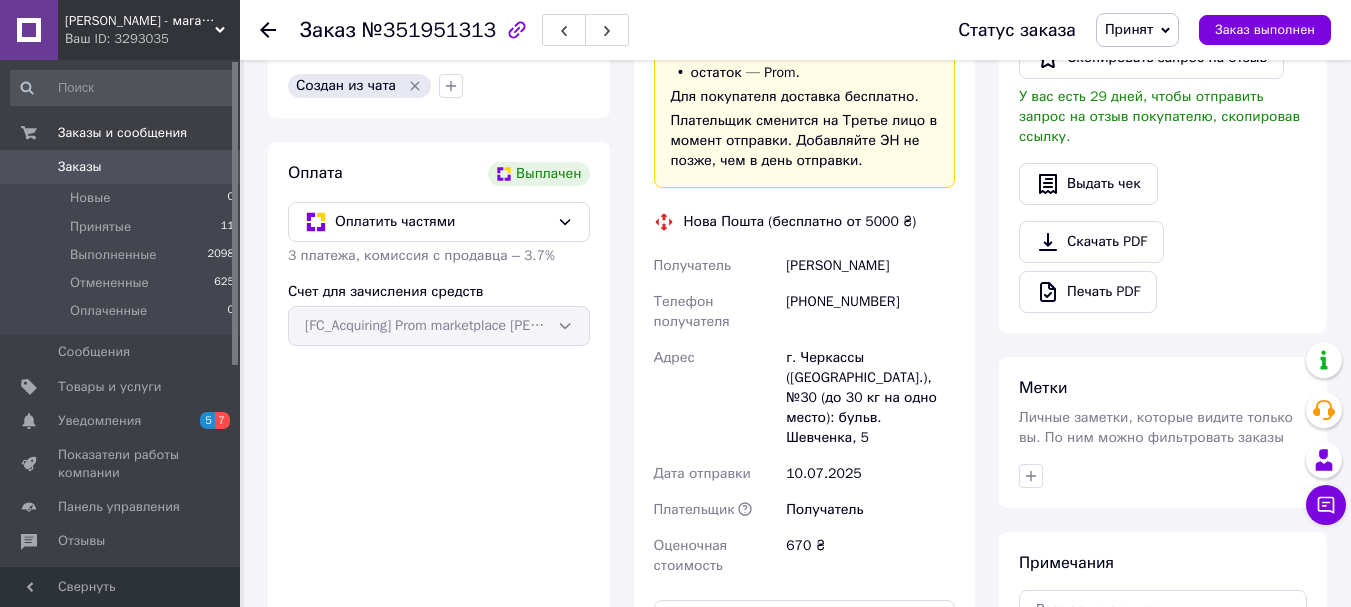 scroll, scrollTop: 800, scrollLeft: 0, axis: vertical 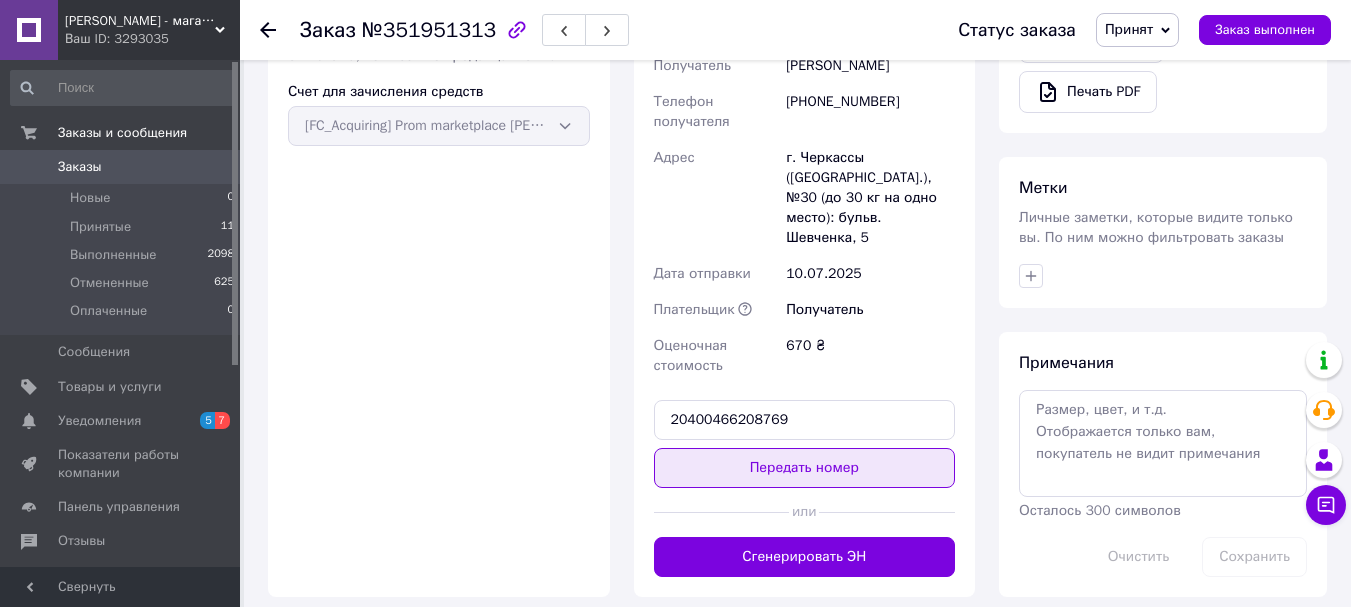 click on "Передать номер" at bounding box center (805, 468) 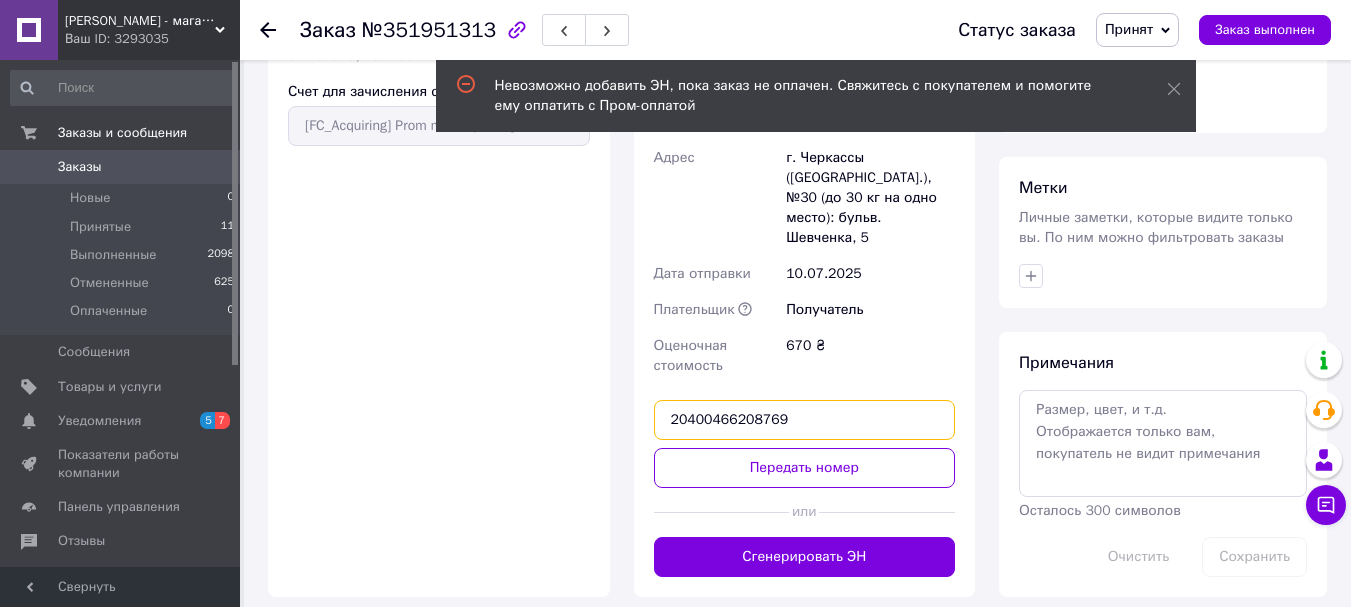drag, startPoint x: 799, startPoint y: 379, endPoint x: 620, endPoint y: 378, distance: 179.00279 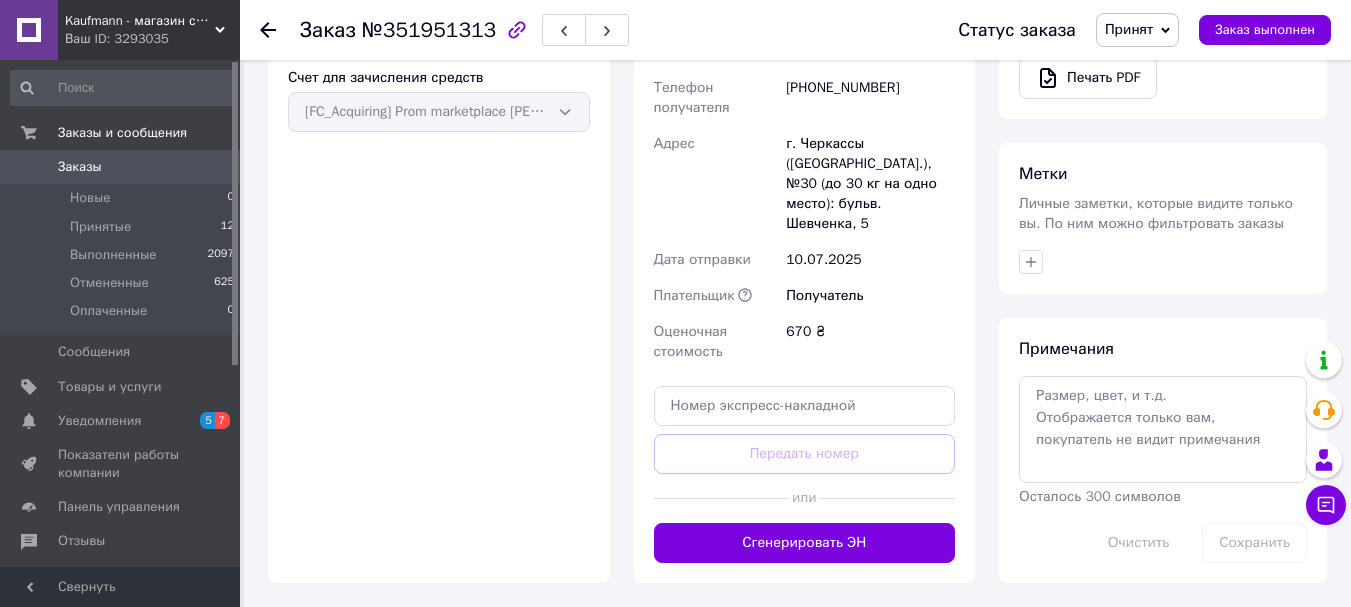 scroll, scrollTop: 1014, scrollLeft: 0, axis: vertical 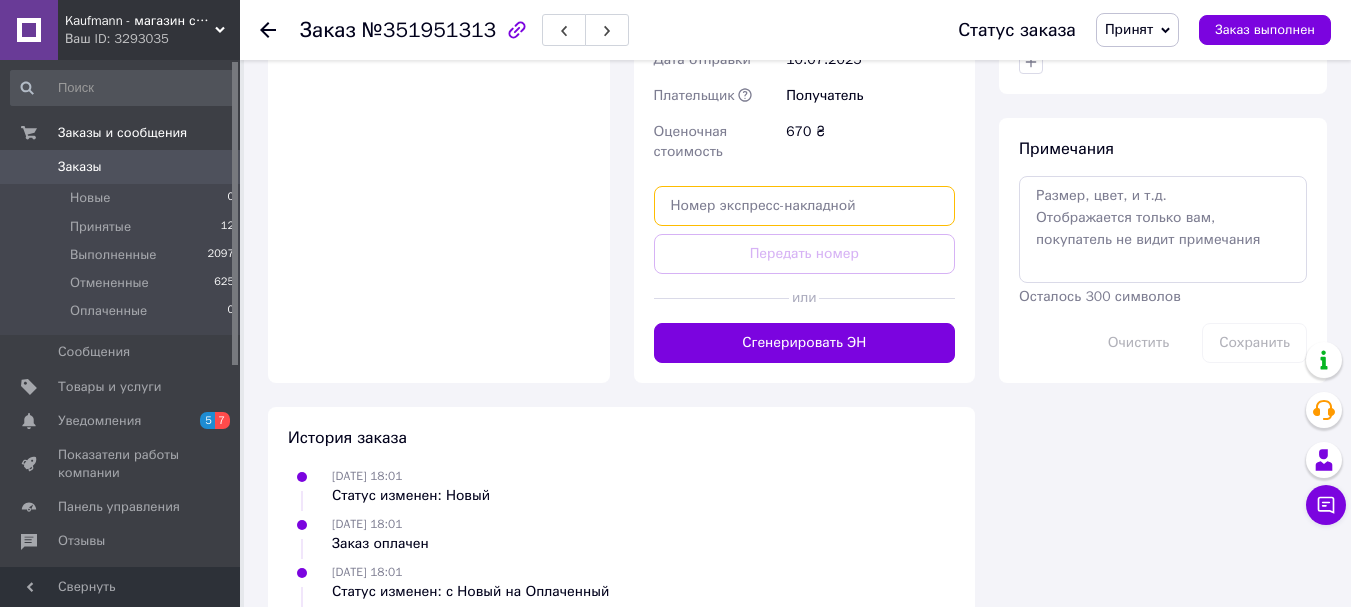 click at bounding box center [805, 206] 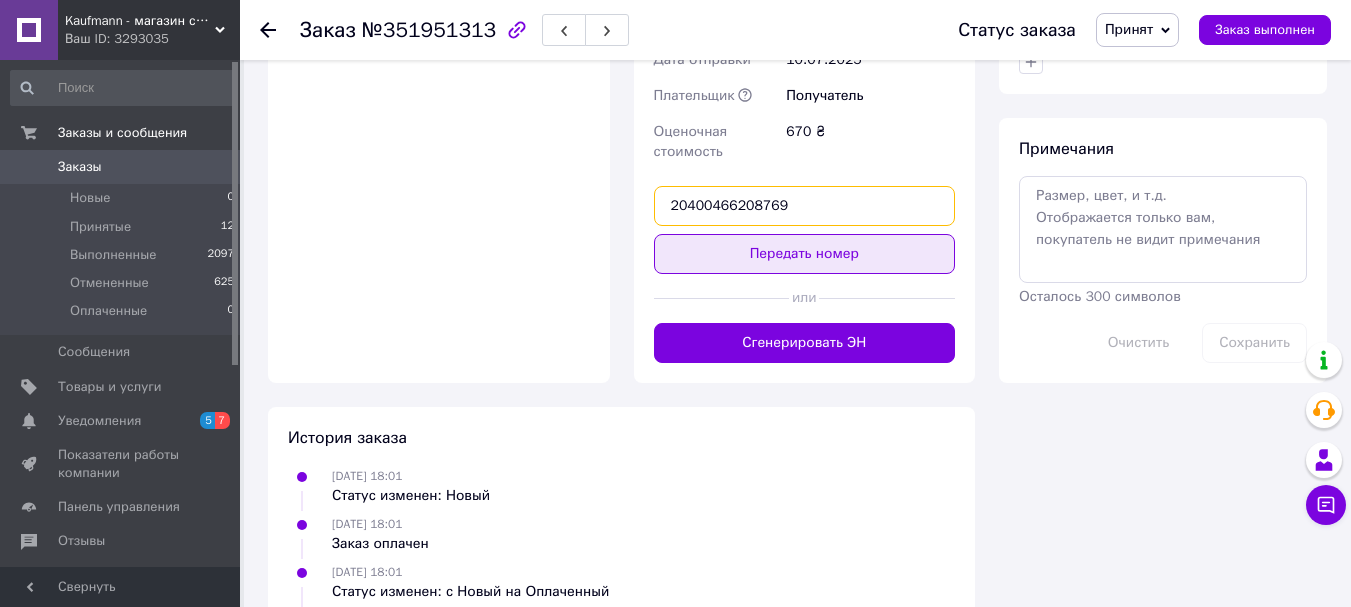 type on "20400466208769" 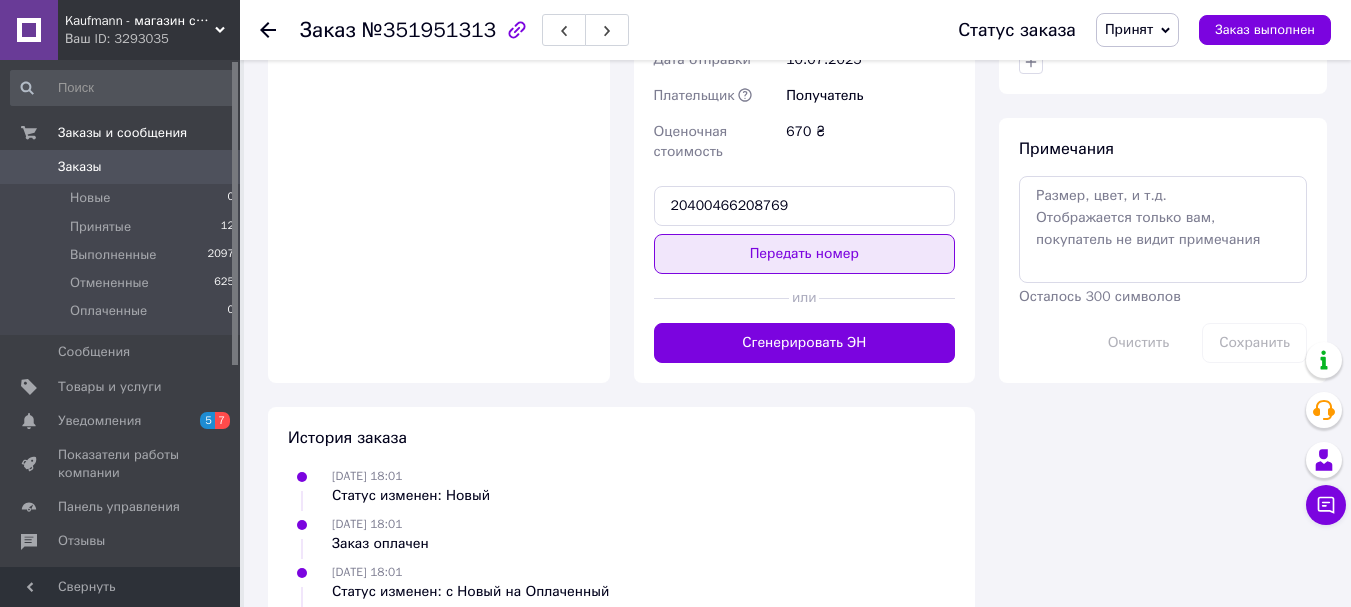 click on "Передать номер" at bounding box center [805, 254] 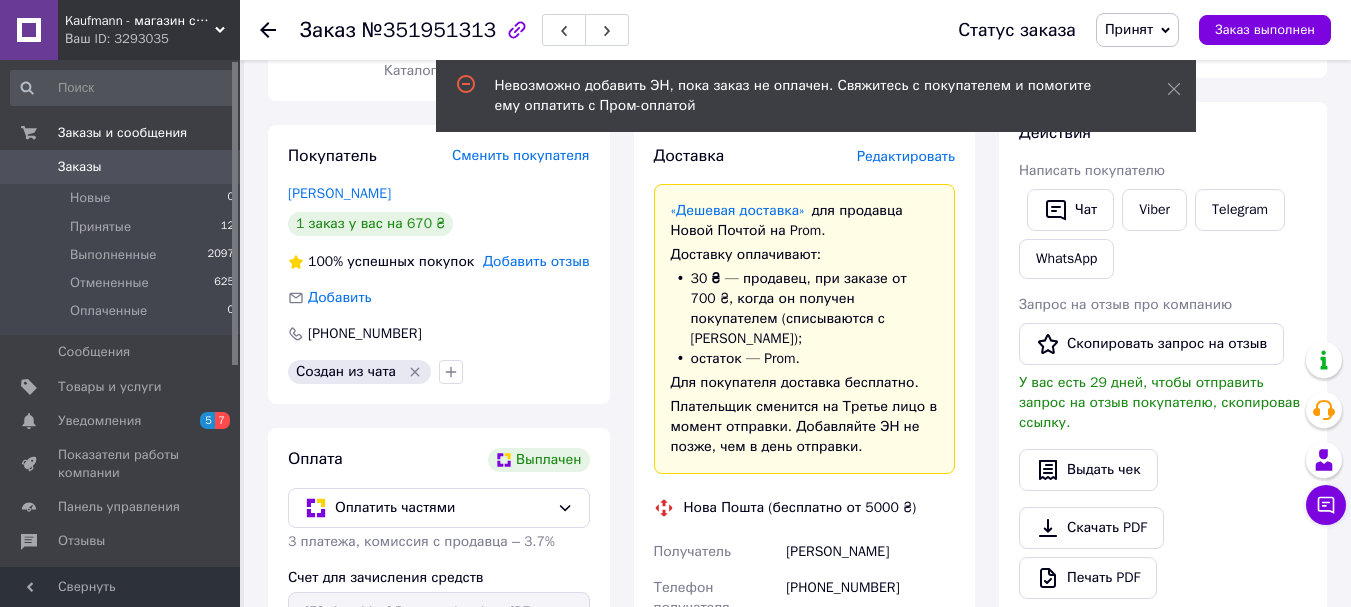 scroll, scrollTop: 114, scrollLeft: 0, axis: vertical 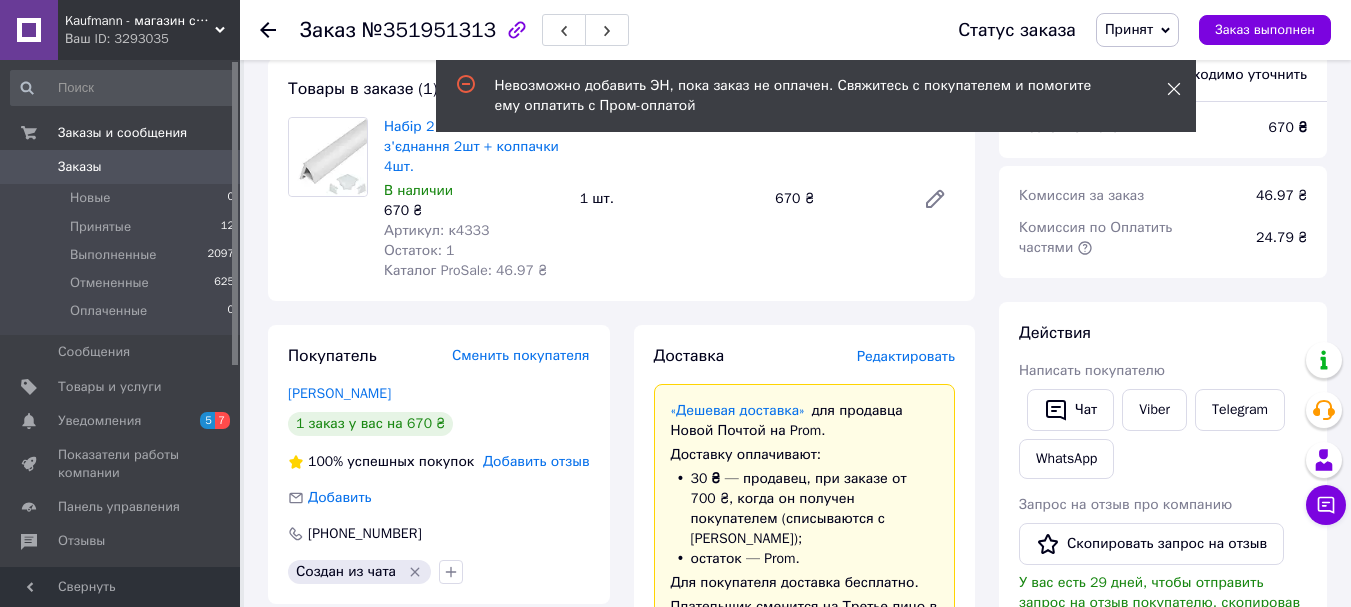 click 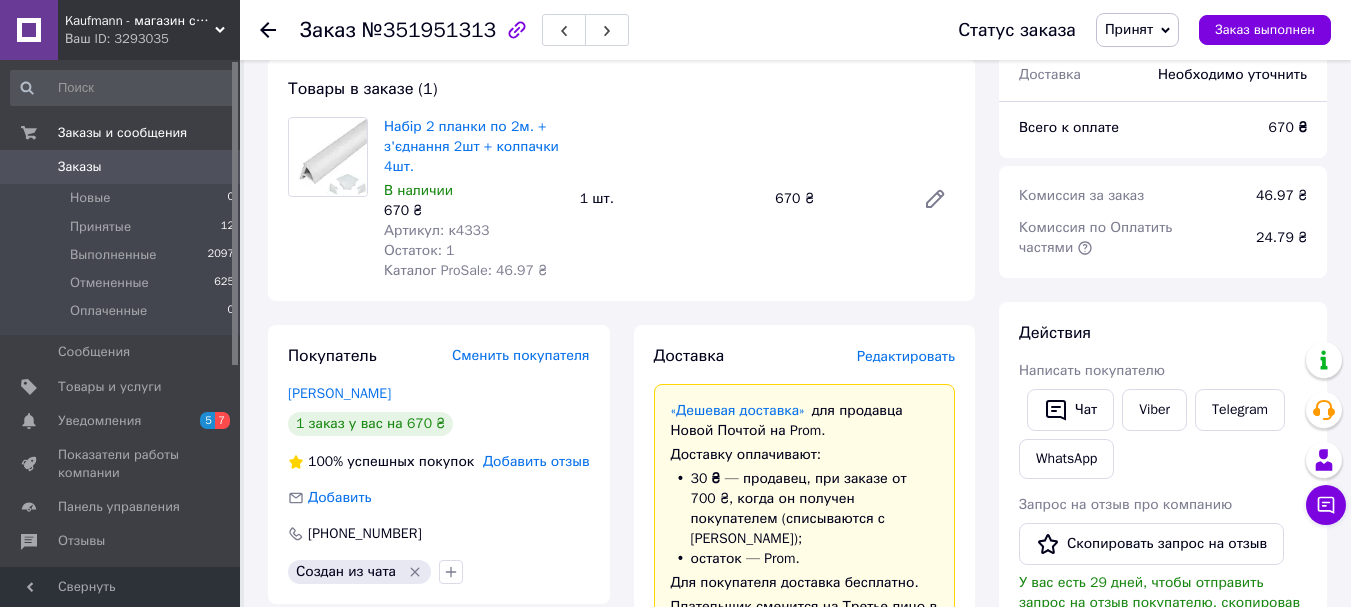scroll, scrollTop: 0, scrollLeft: 0, axis: both 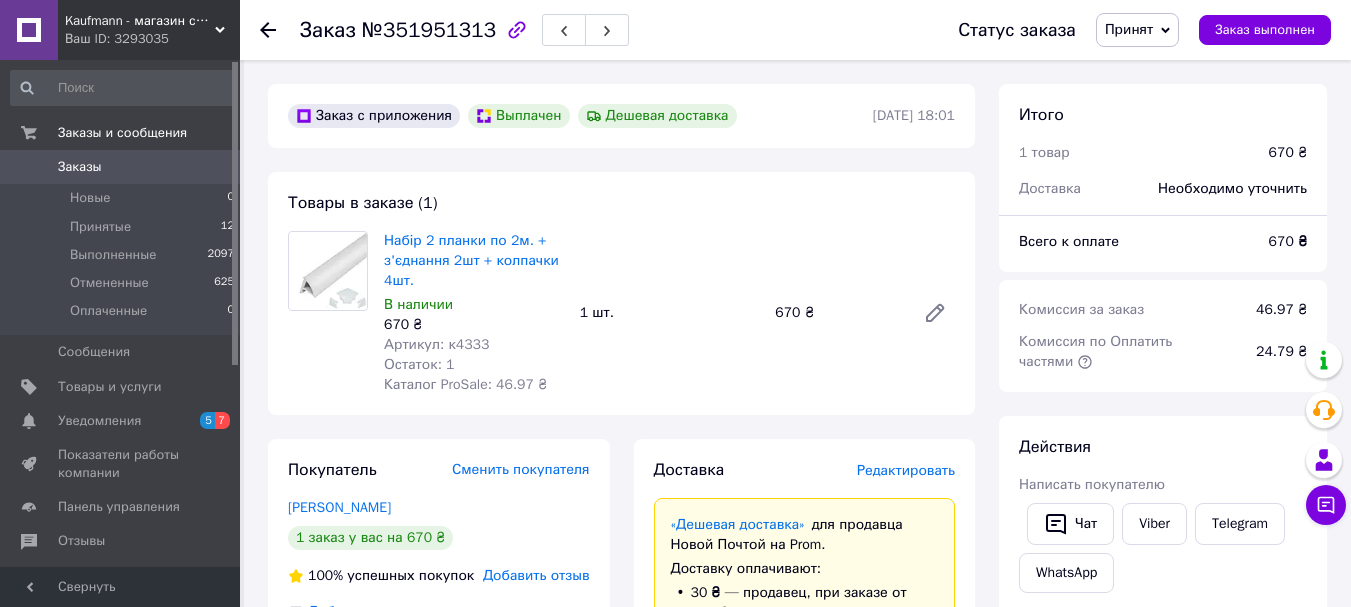 click 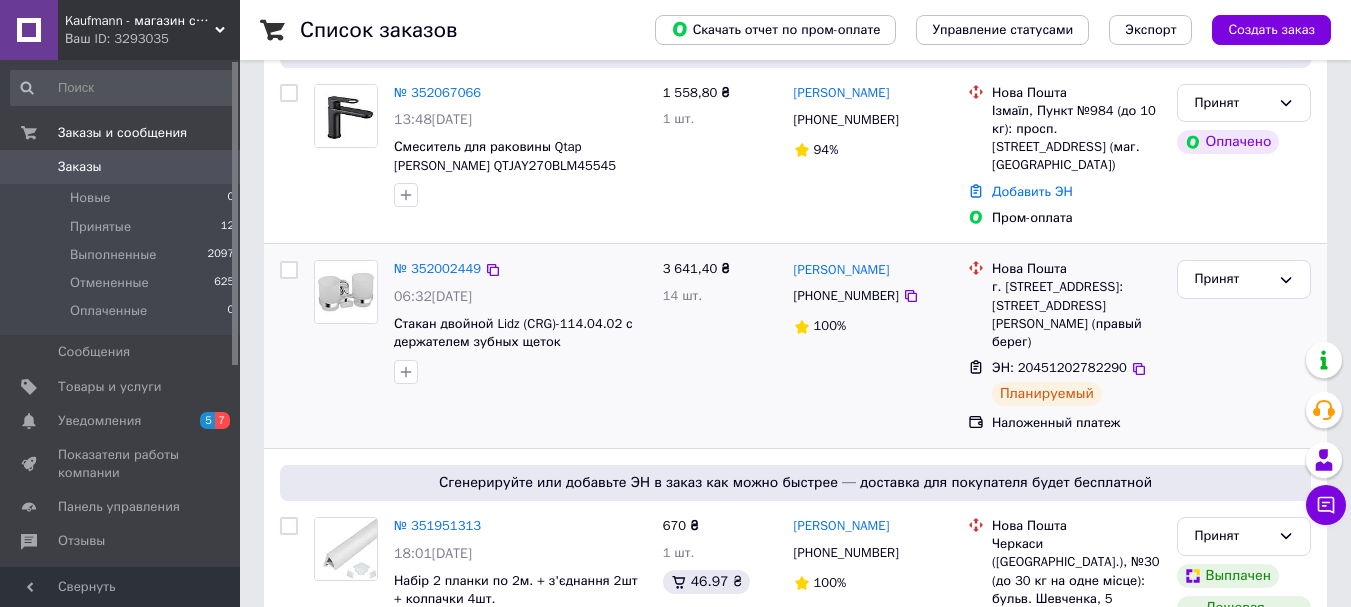 scroll, scrollTop: 300, scrollLeft: 0, axis: vertical 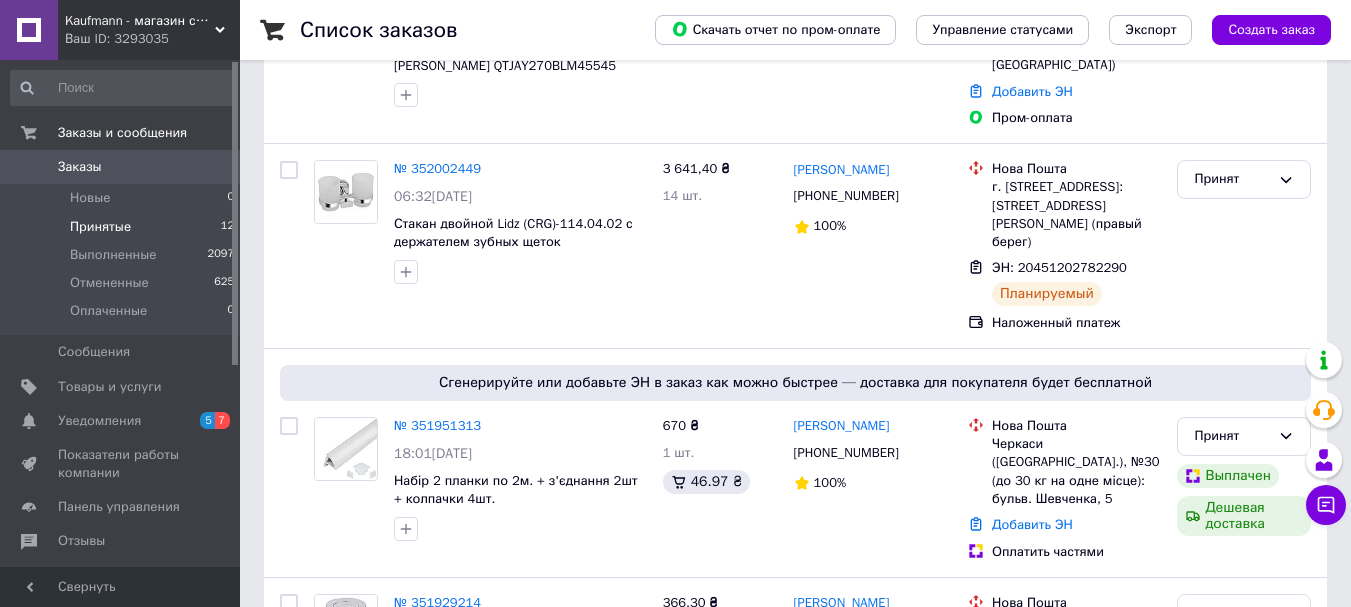 click on "Принятые 12" at bounding box center (123, 227) 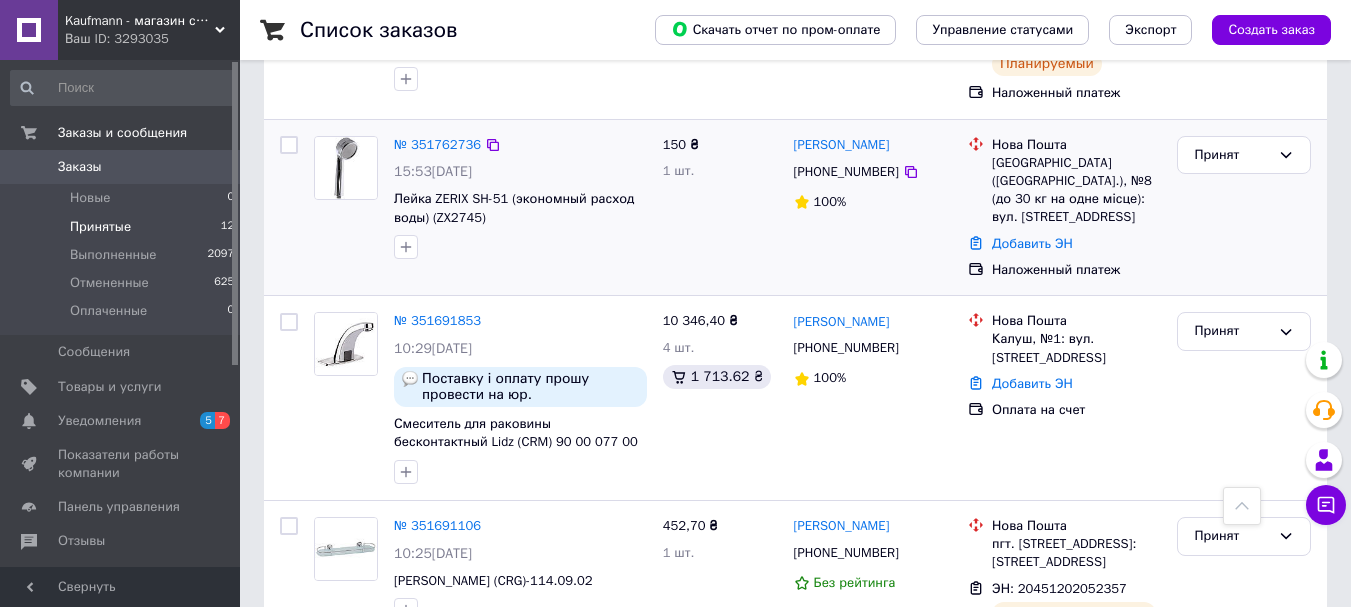scroll, scrollTop: 1098, scrollLeft: 0, axis: vertical 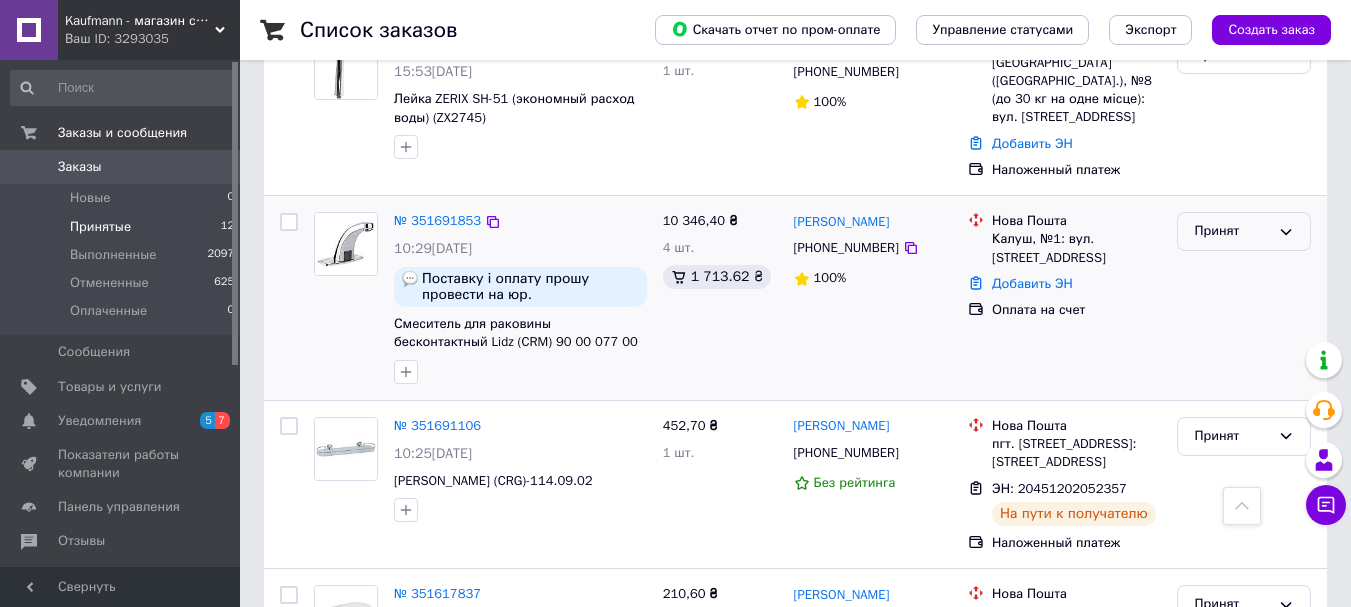 click on "Принят" at bounding box center [1232, 231] 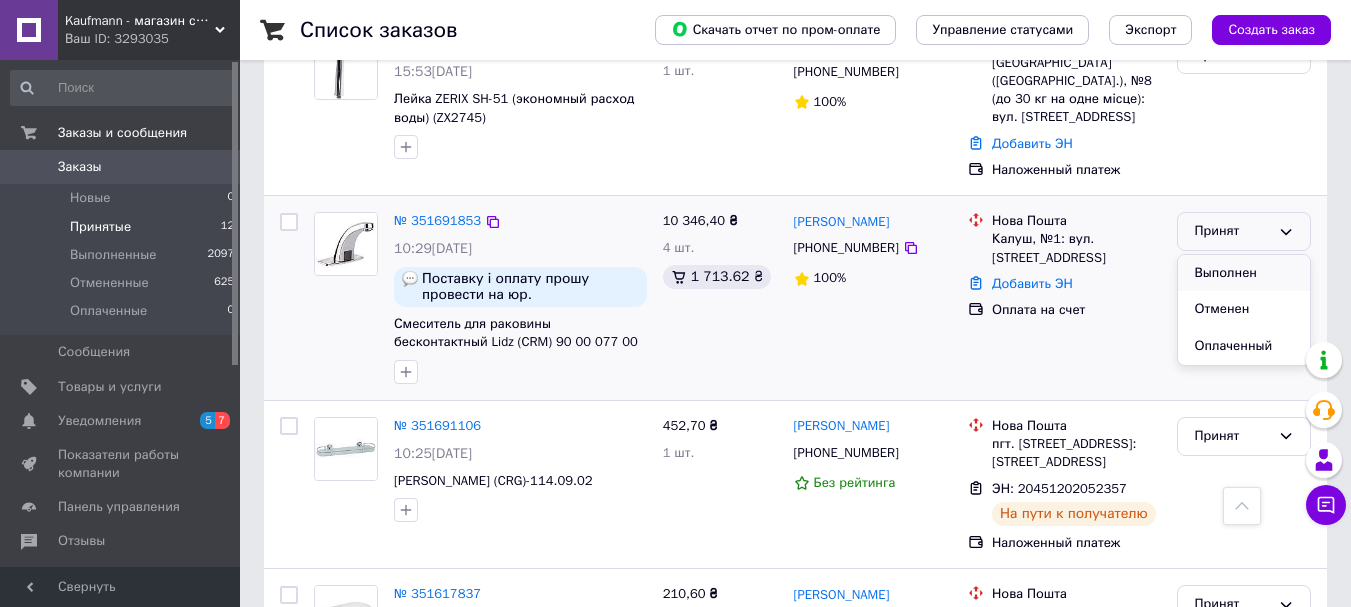 click on "Выполнен" at bounding box center (1244, 273) 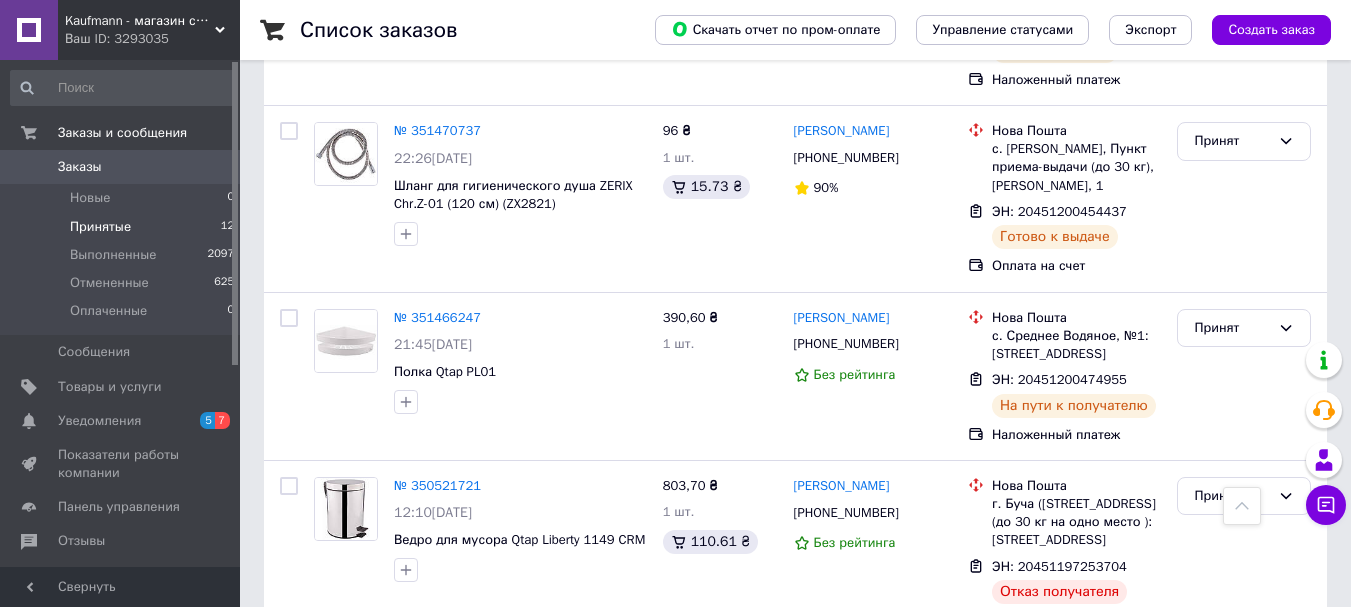scroll, scrollTop: 1998, scrollLeft: 0, axis: vertical 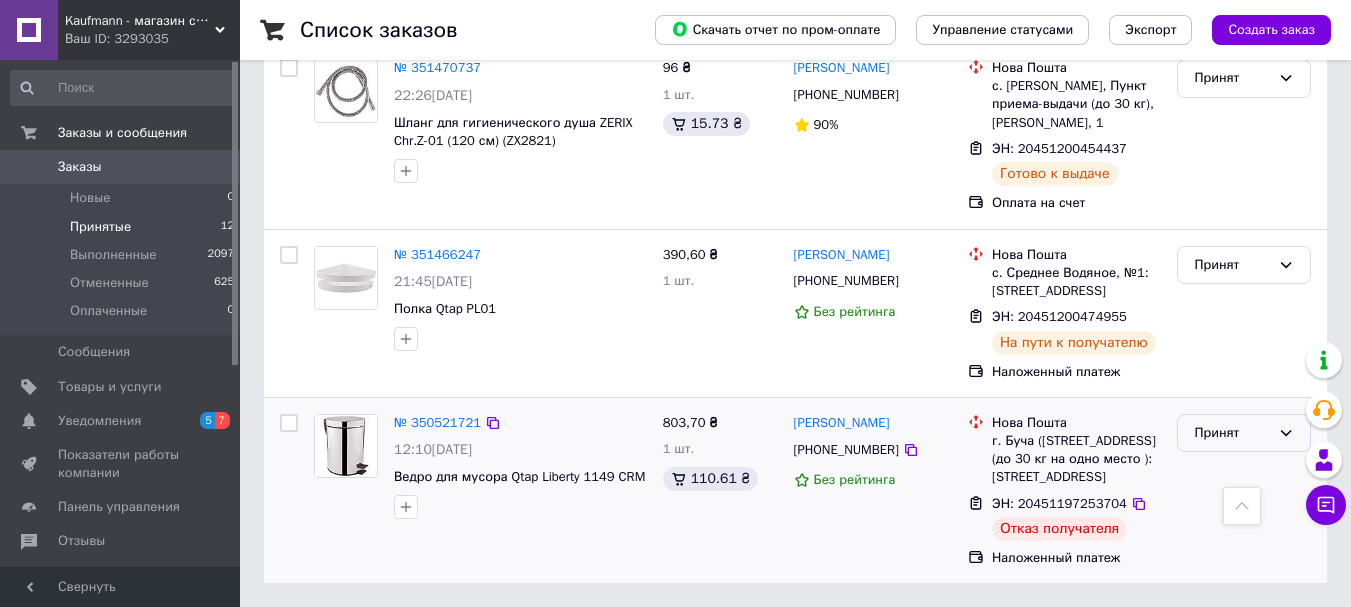 click on "Принят" at bounding box center (1244, 433) 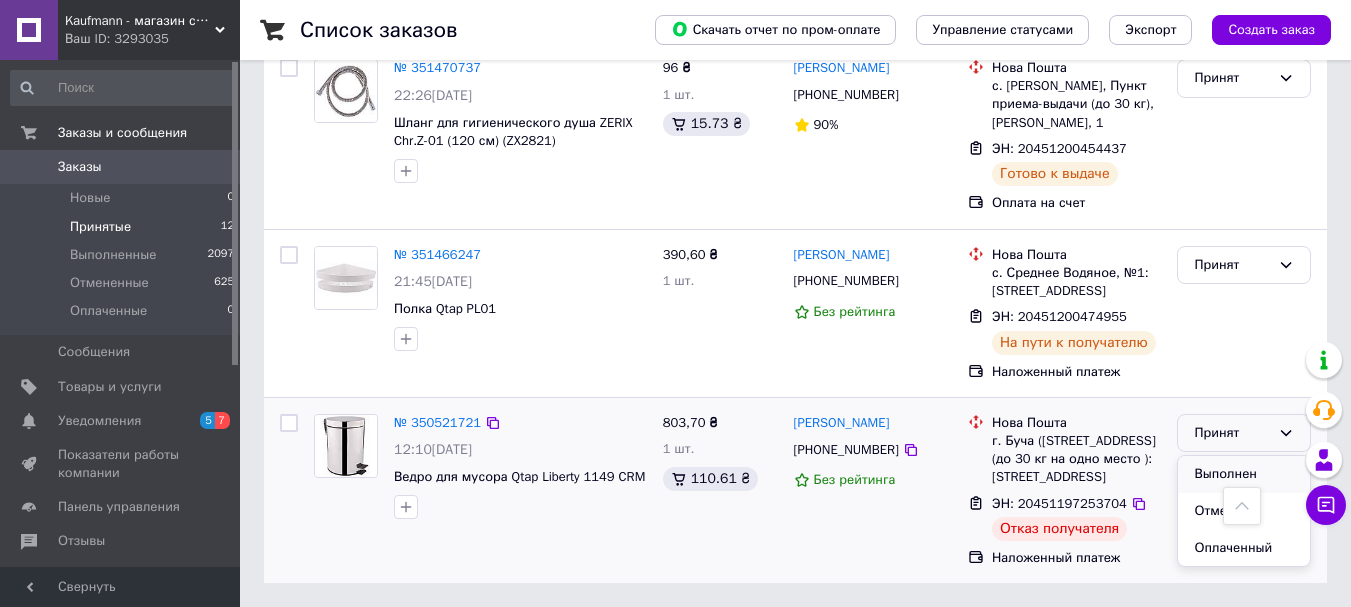 click on "Выполнен" at bounding box center (1244, 474) 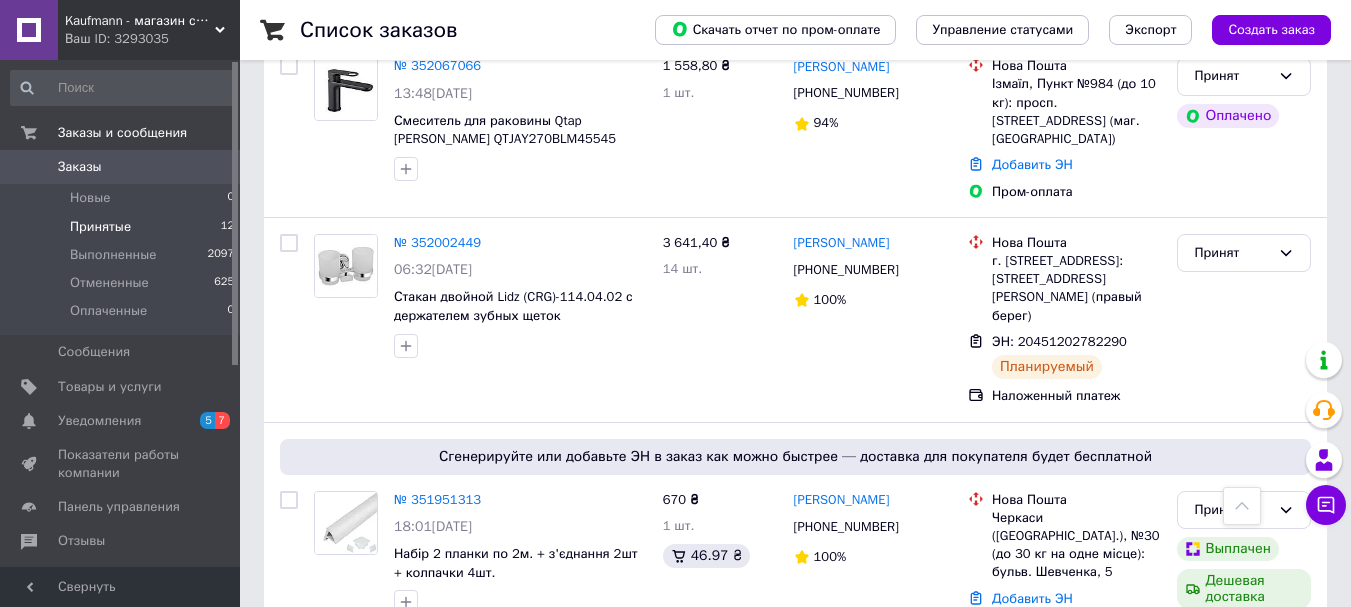 scroll, scrollTop: 0, scrollLeft: 0, axis: both 